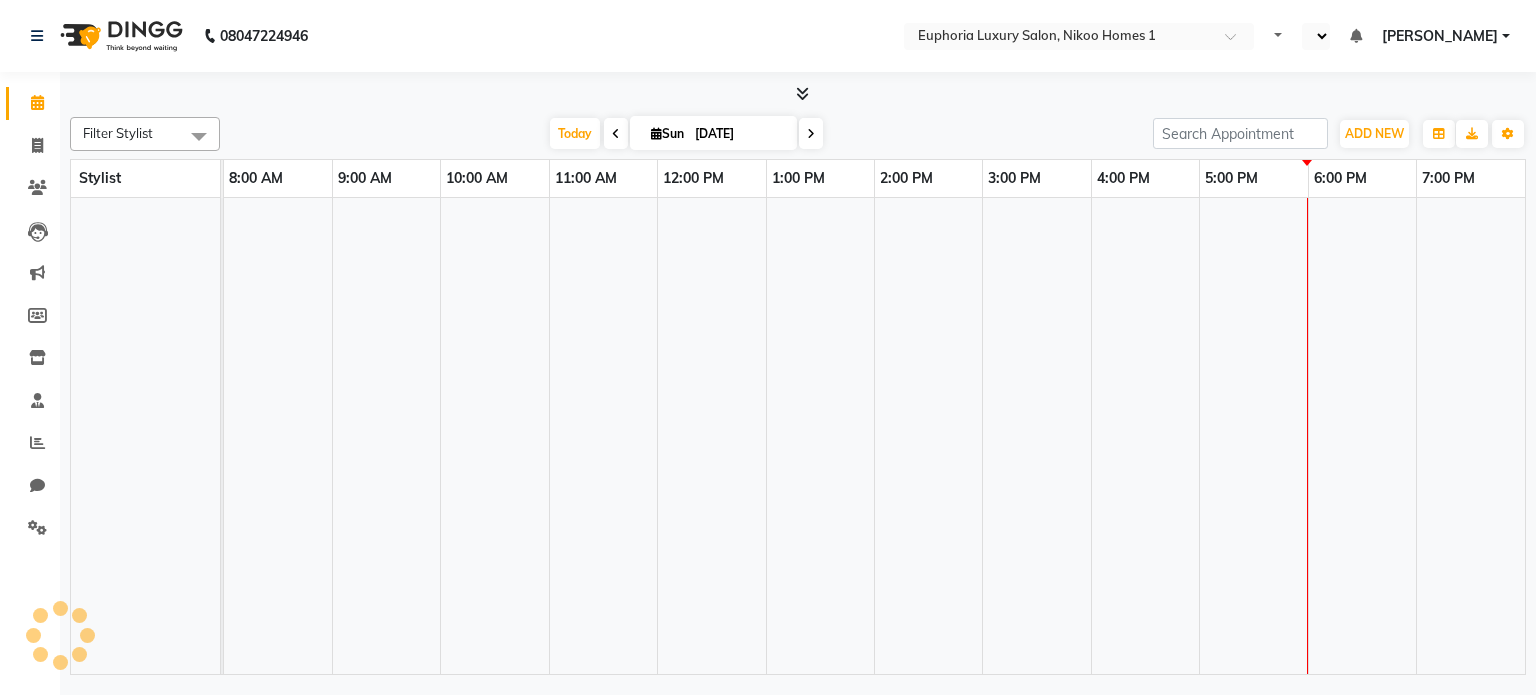 scroll, scrollTop: 0, scrollLeft: 0, axis: both 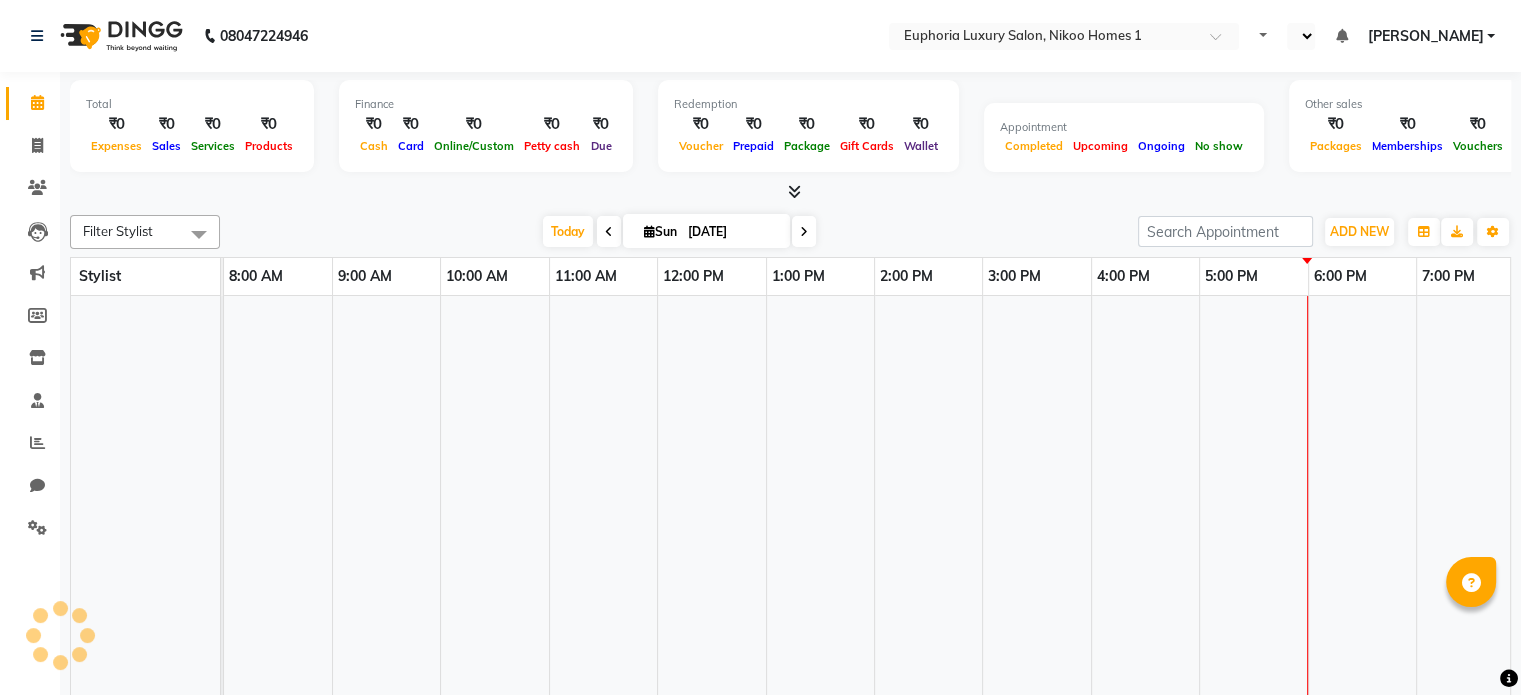 select on "en" 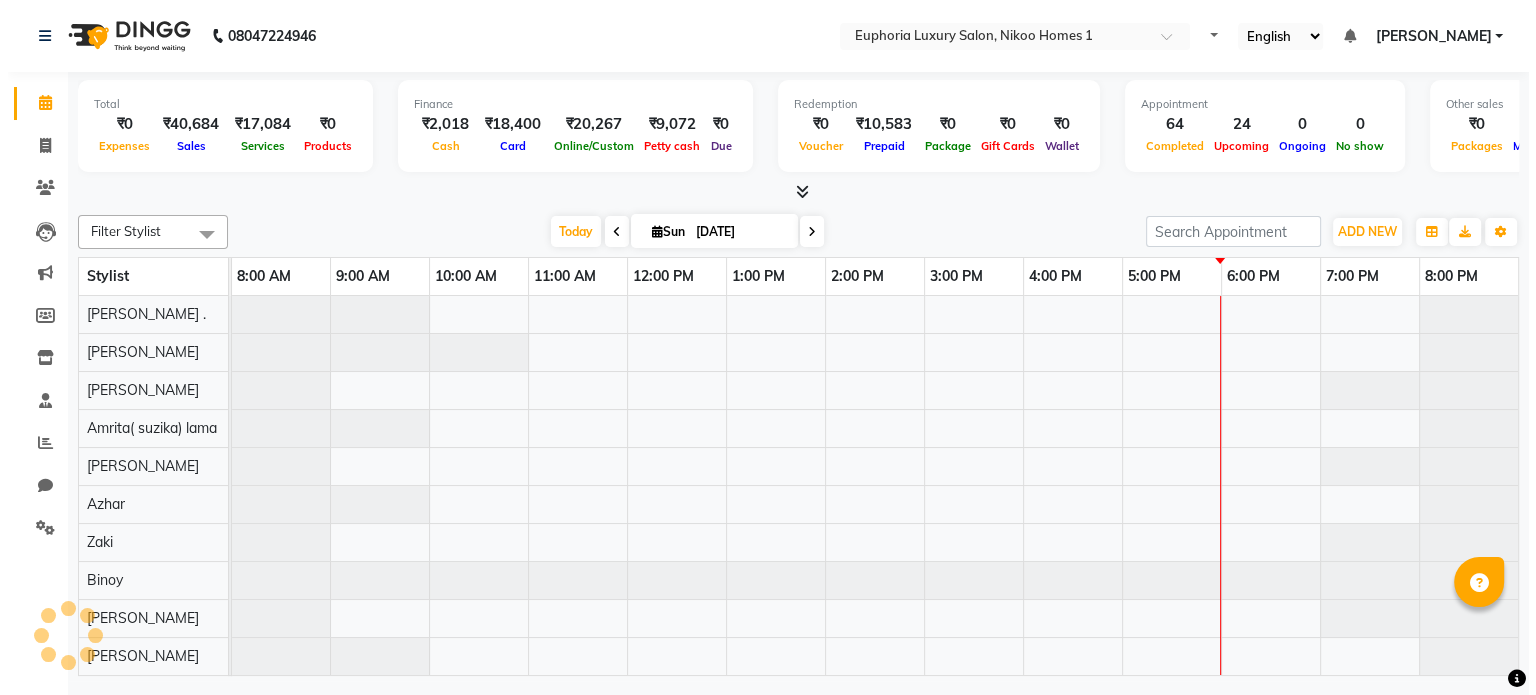 scroll, scrollTop: 0, scrollLeft: 0, axis: both 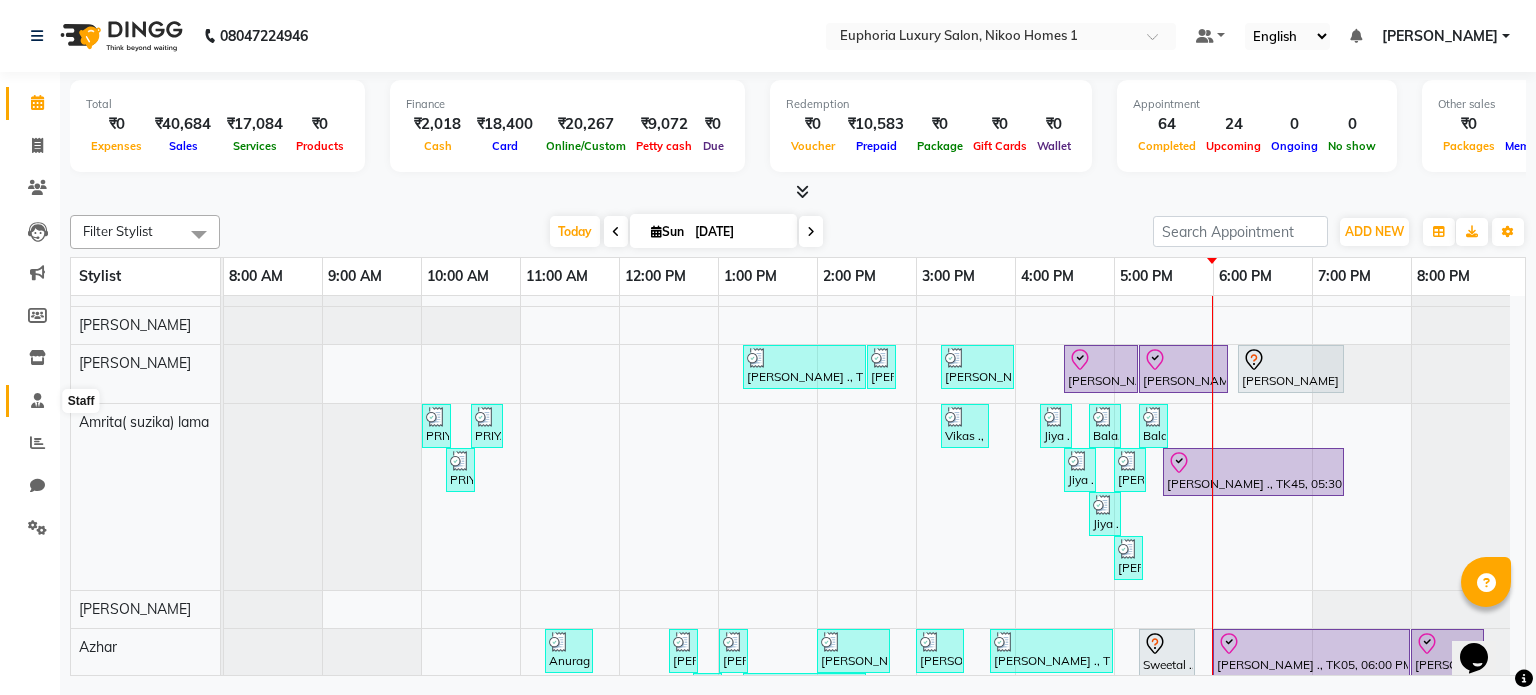 click 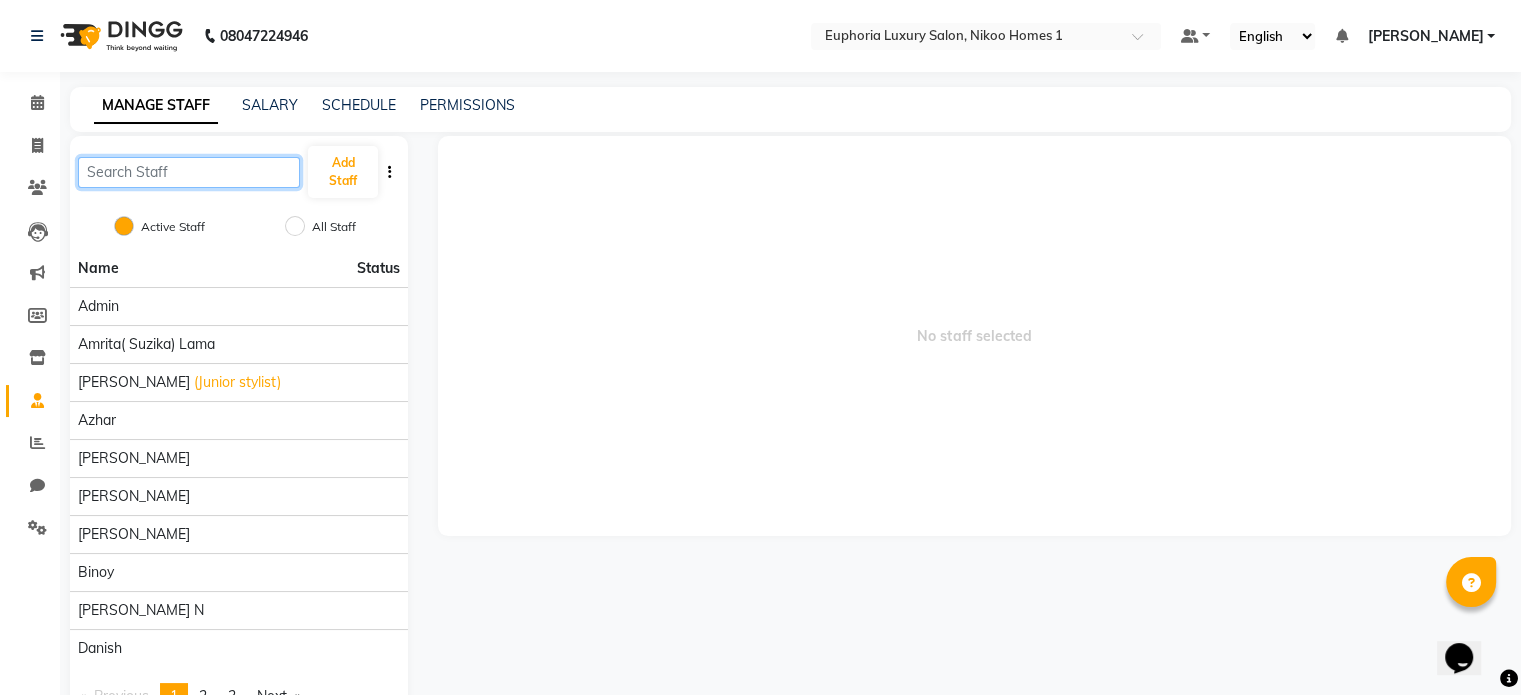 click 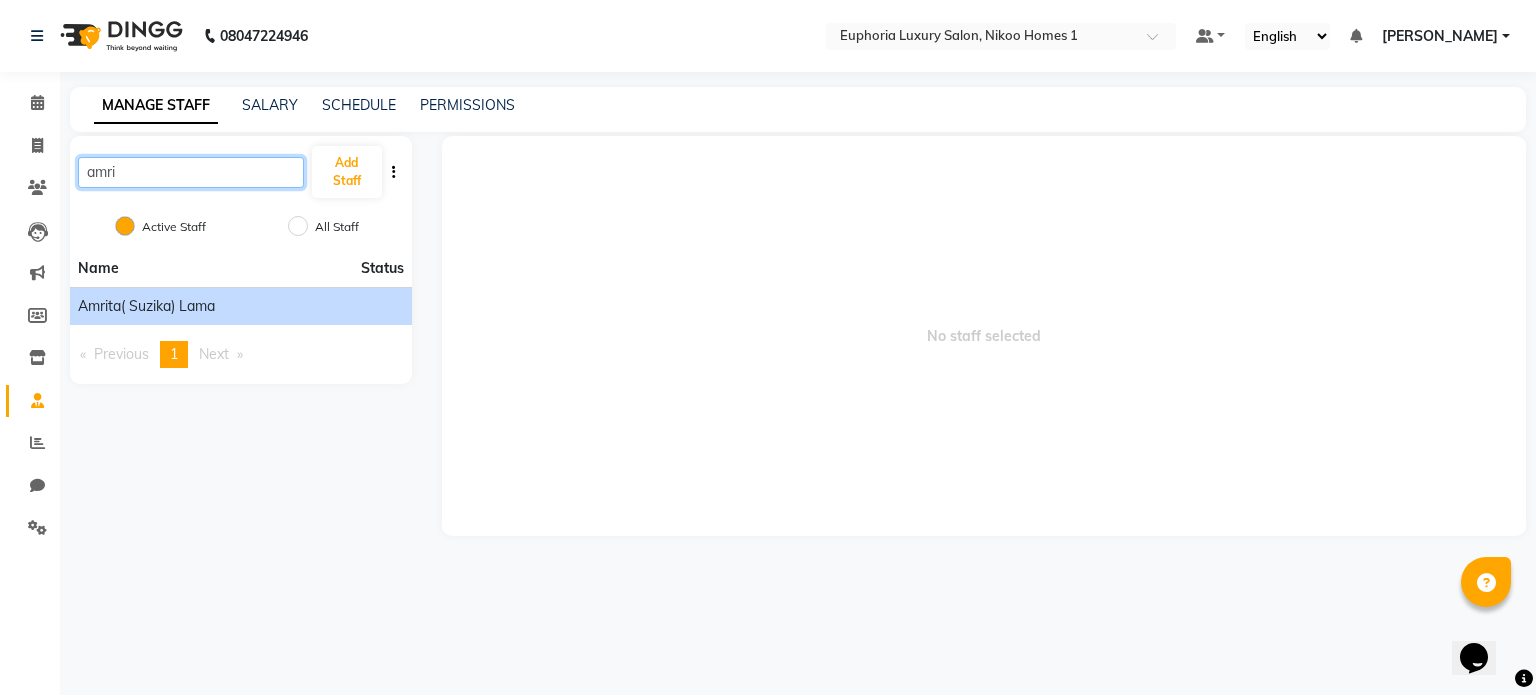type on "amri" 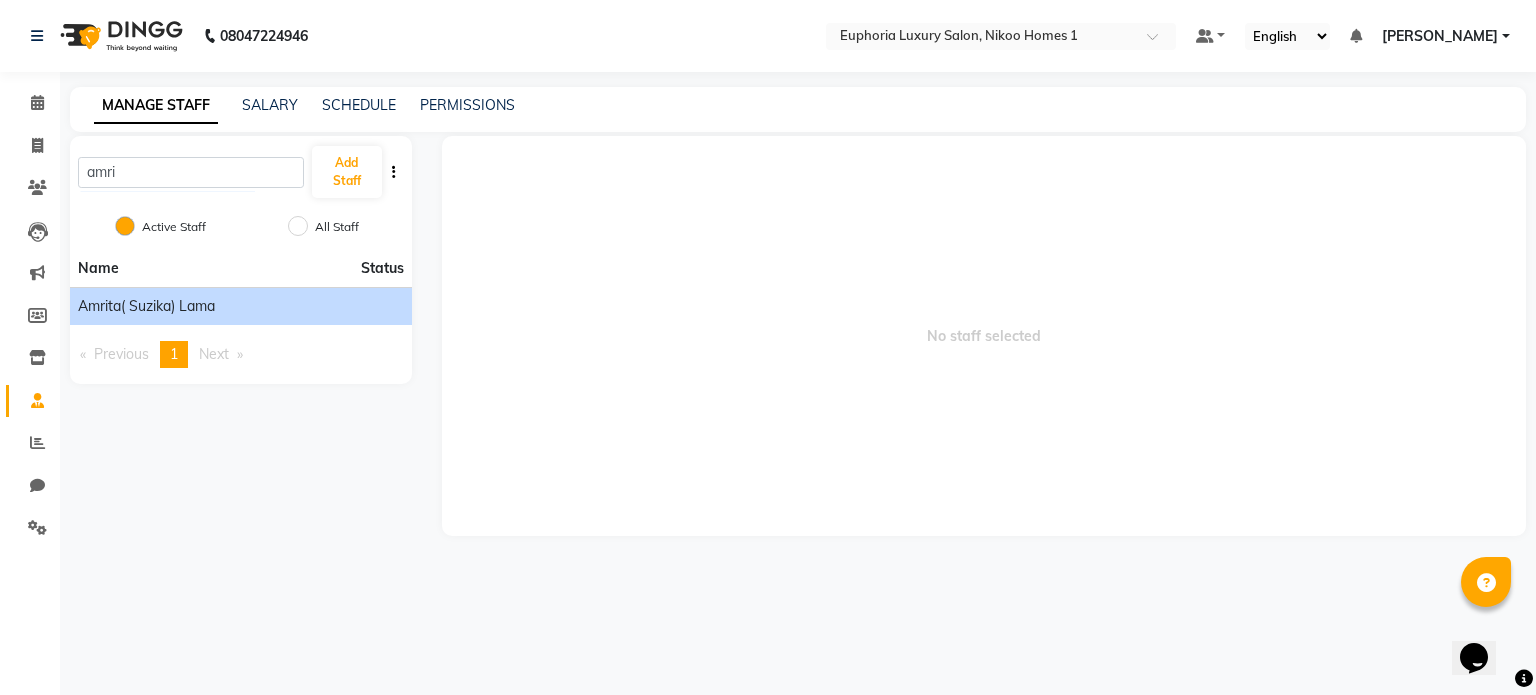 click on "Amrita( suzika) lama" 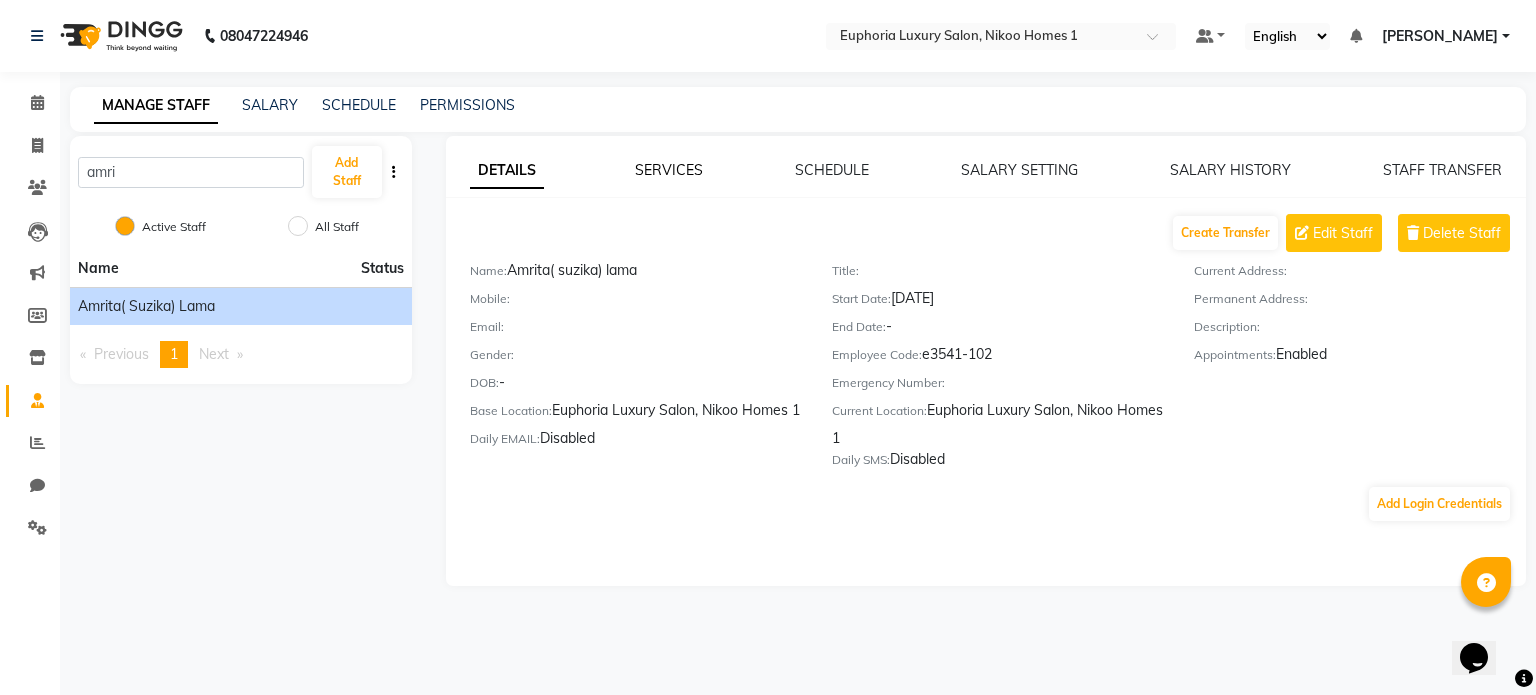 click on "SERVICES" 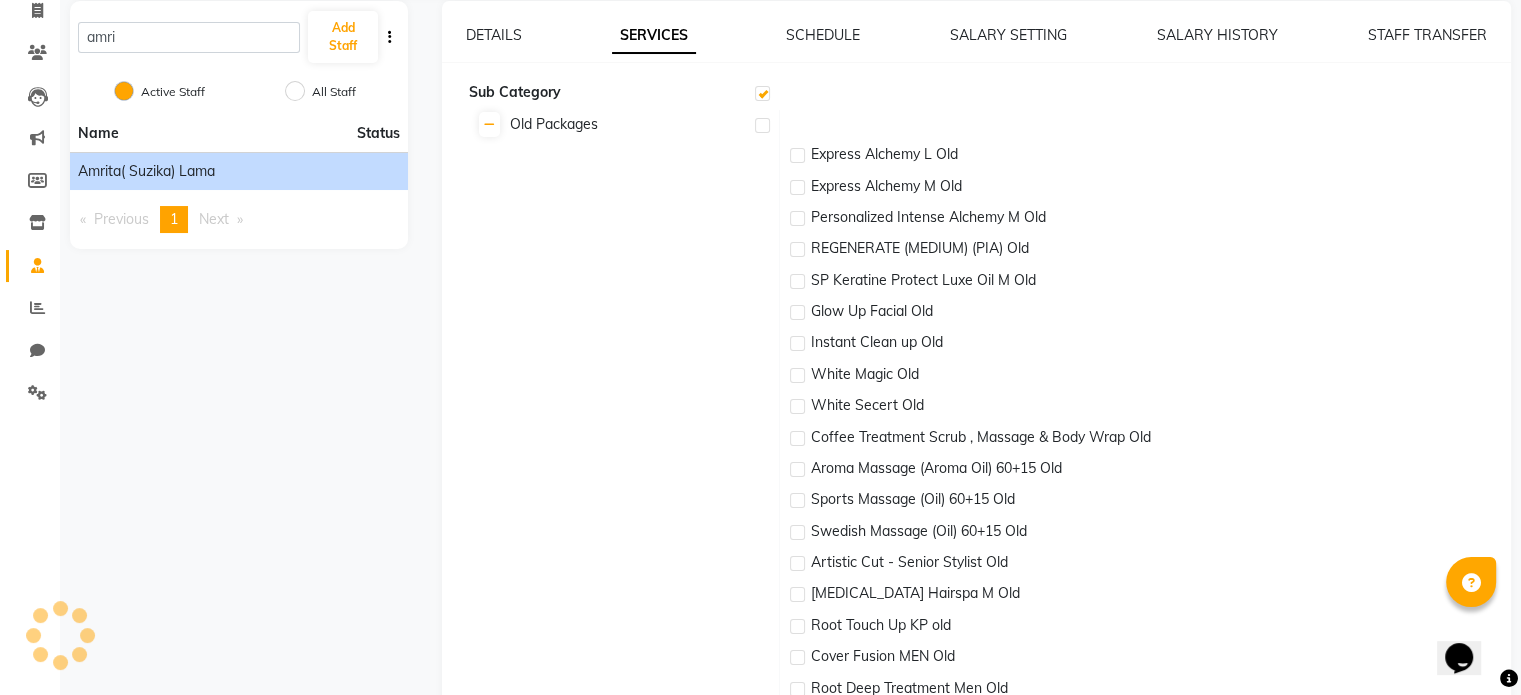 checkbox on "true" 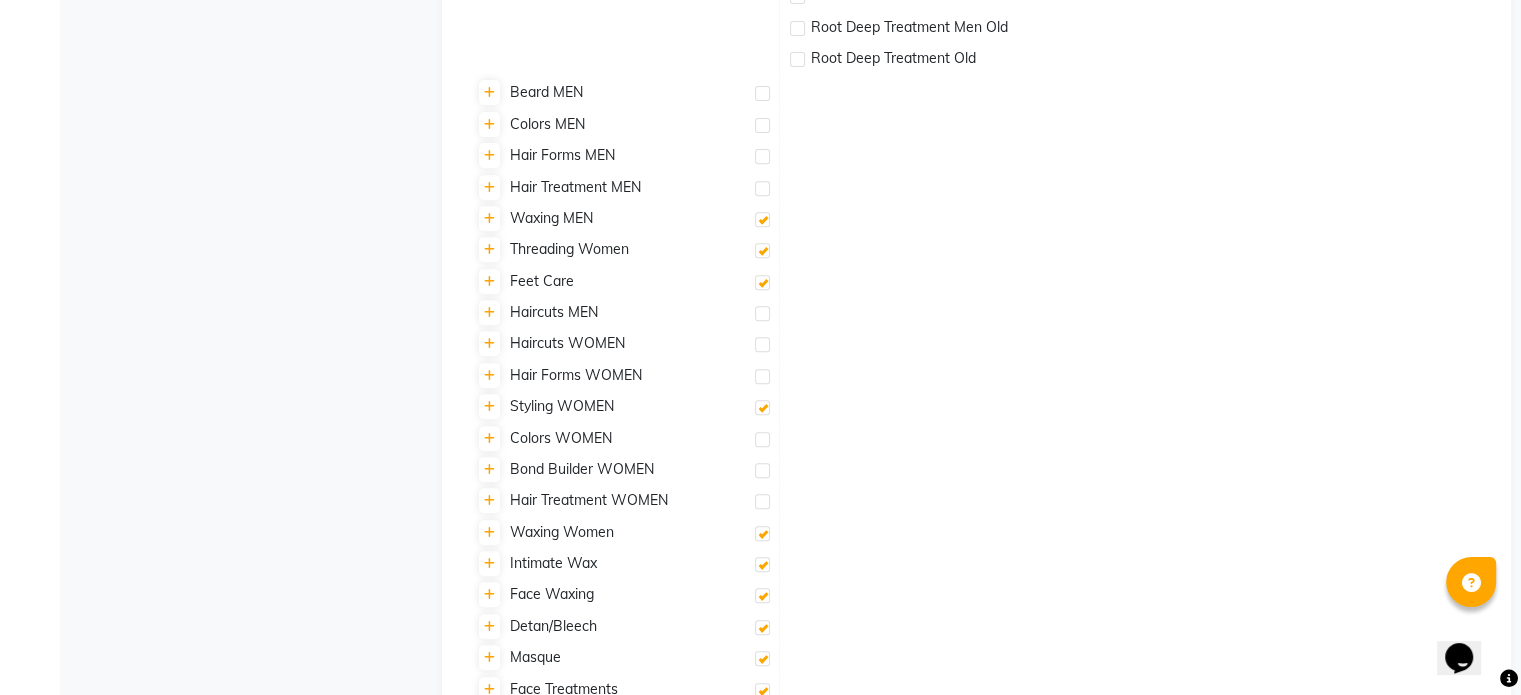 scroll, scrollTop: 795, scrollLeft: 0, axis: vertical 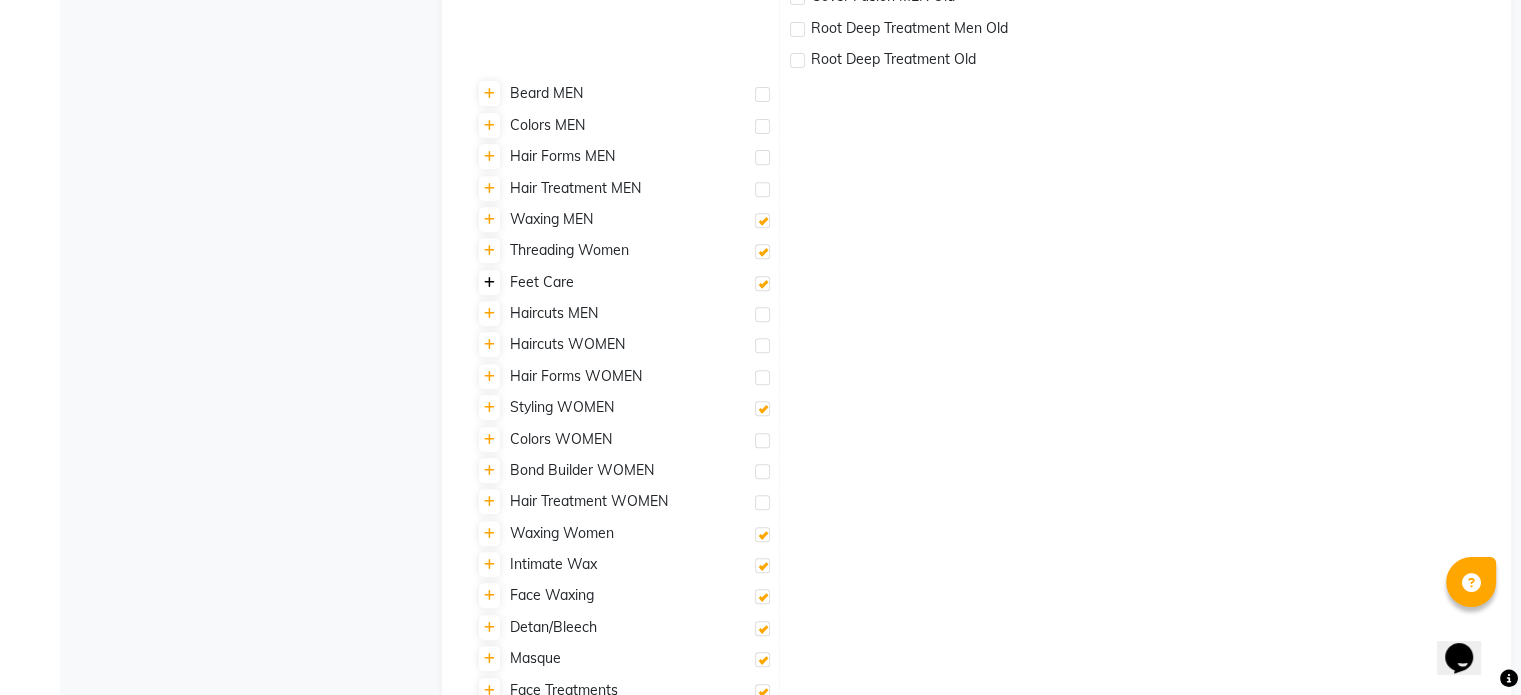 click 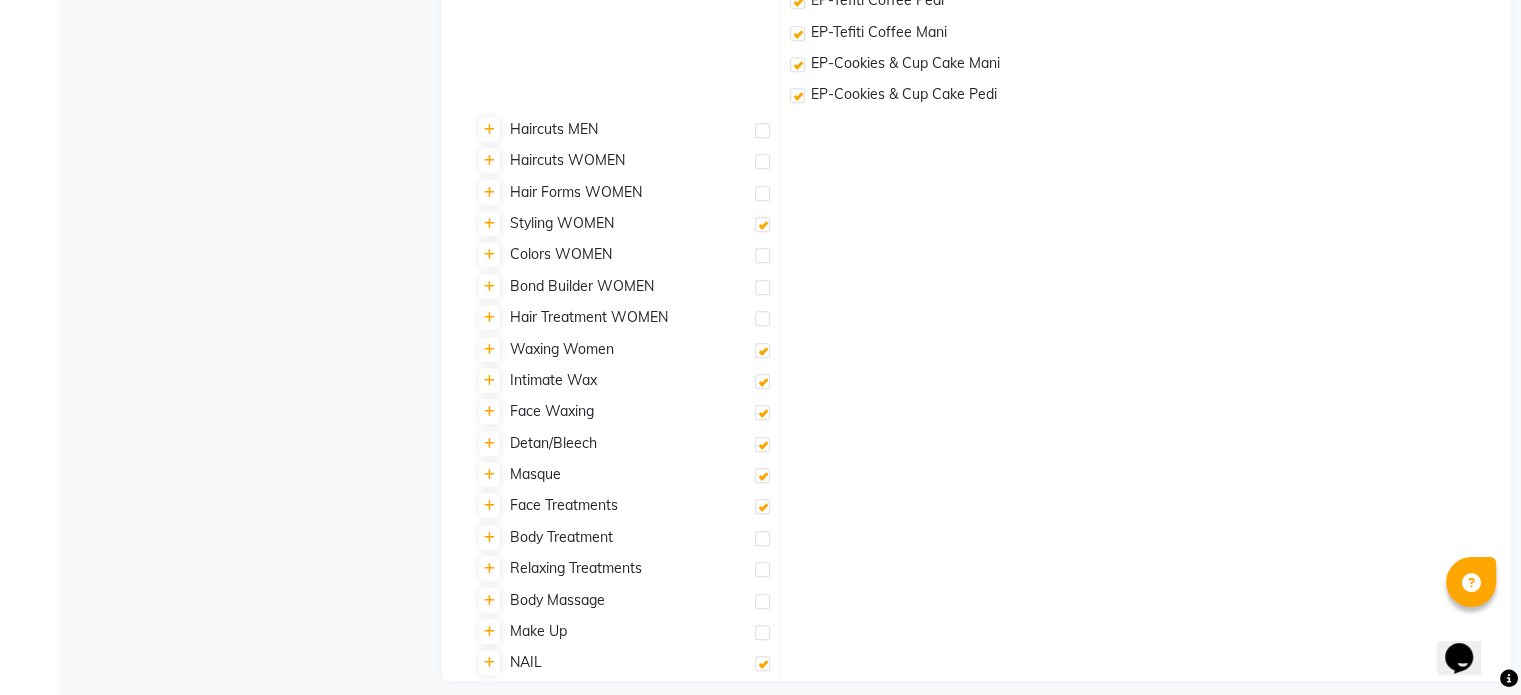 scroll, scrollTop: 1356, scrollLeft: 0, axis: vertical 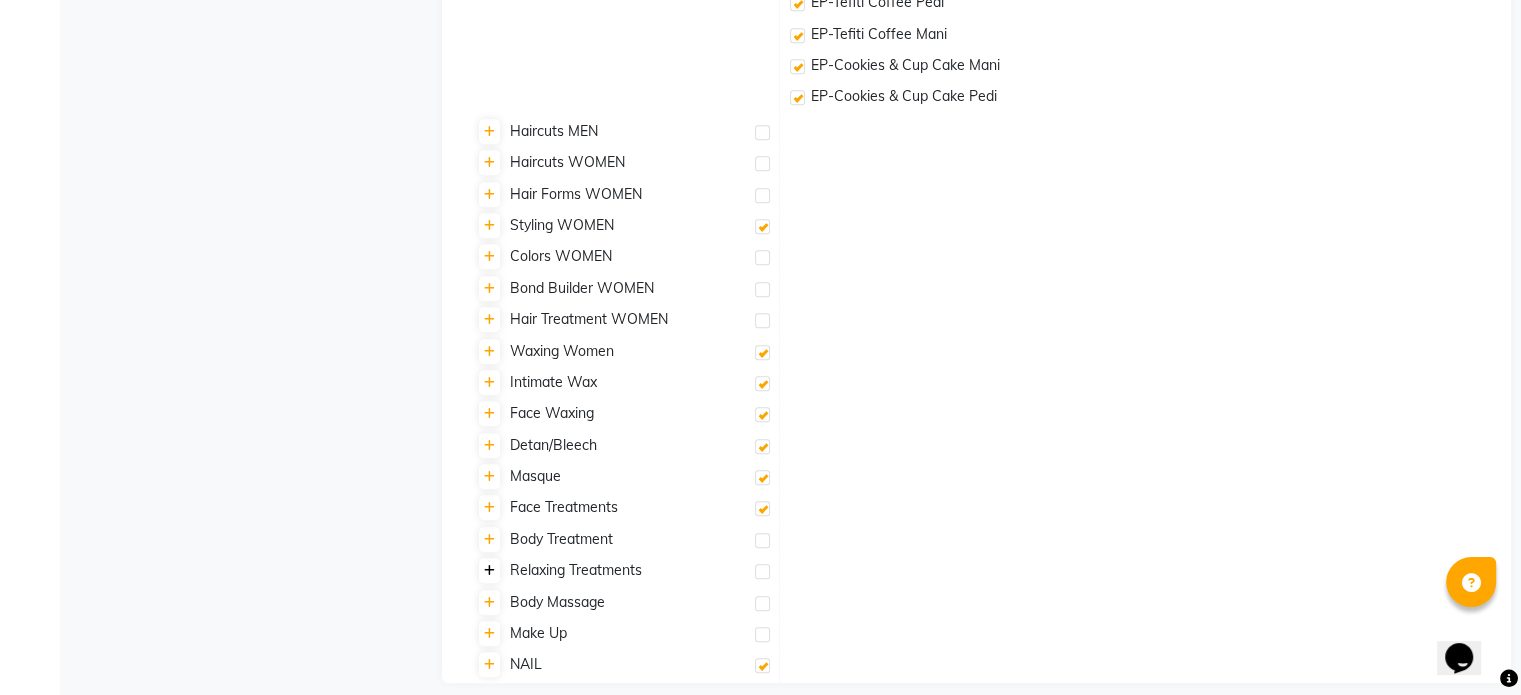 click 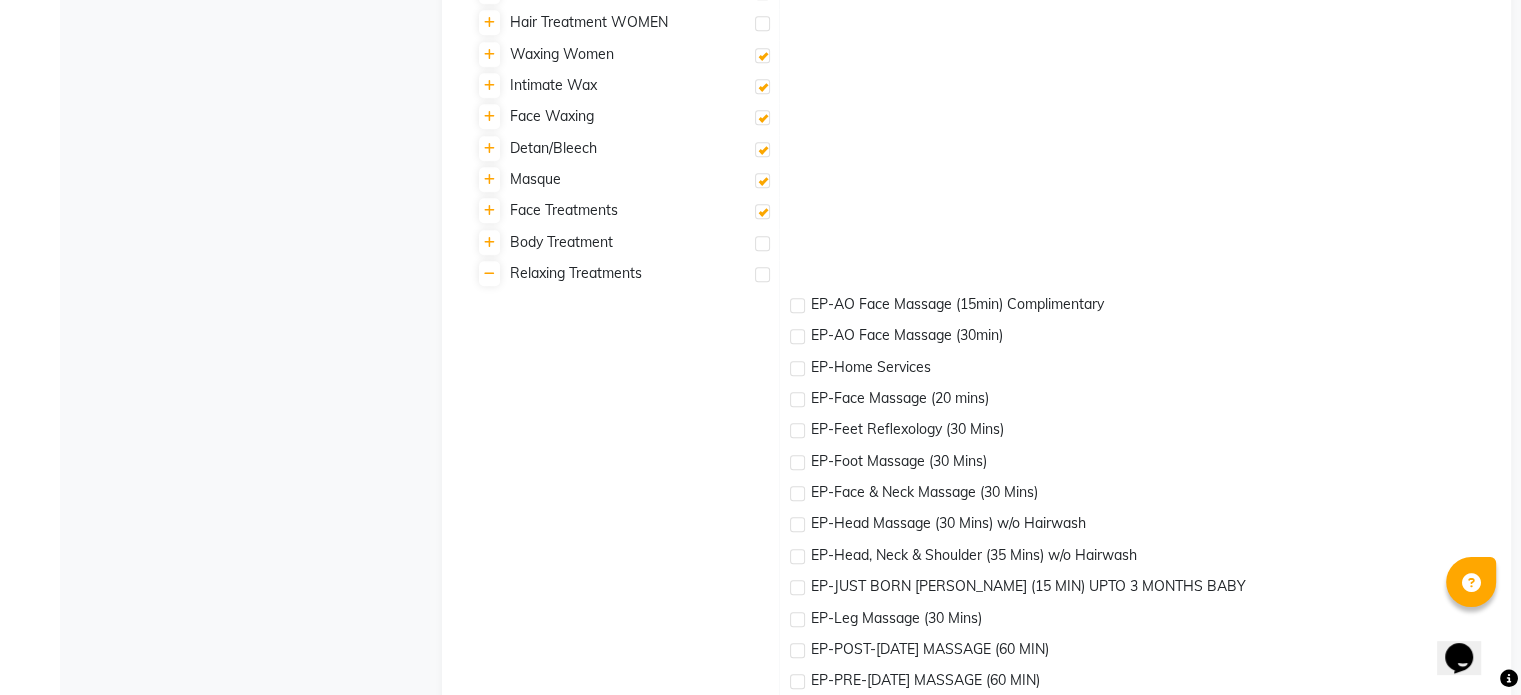 scroll, scrollTop: 1654, scrollLeft: 0, axis: vertical 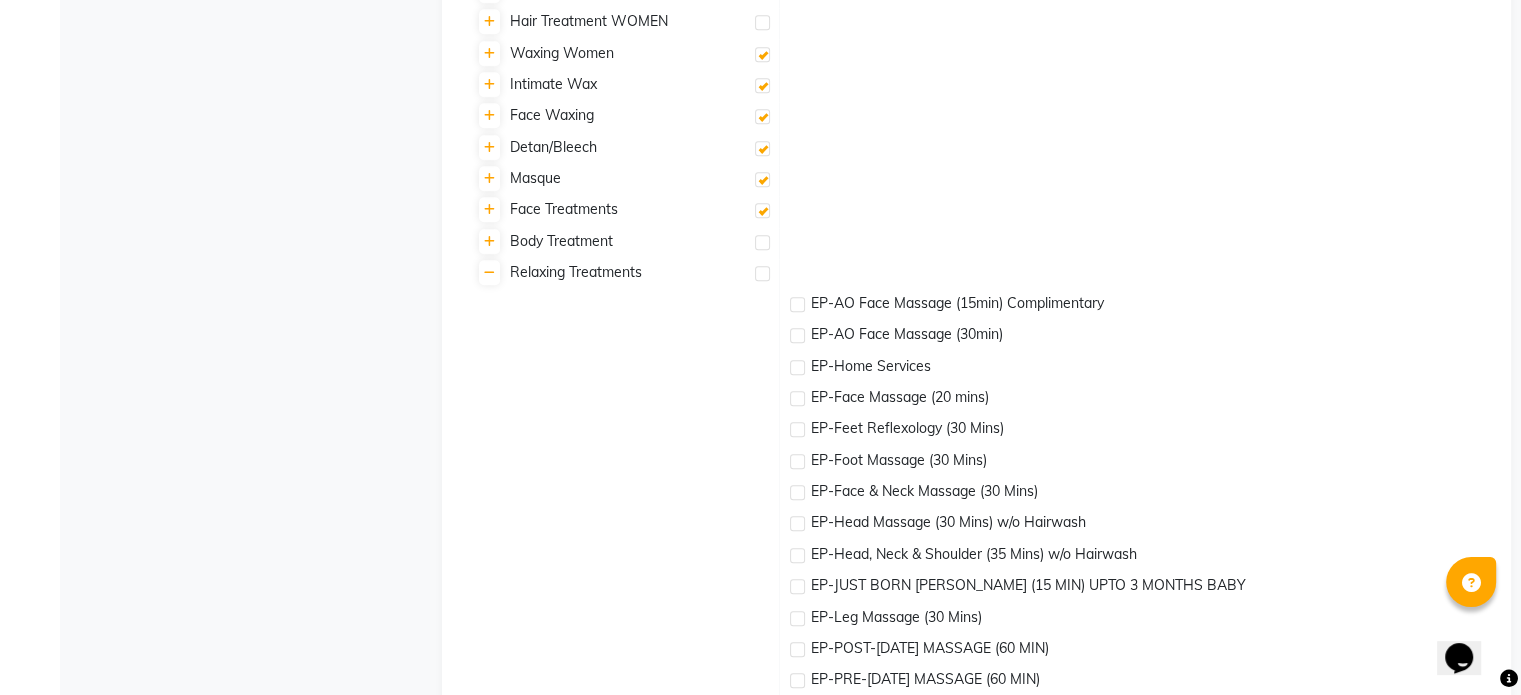 click 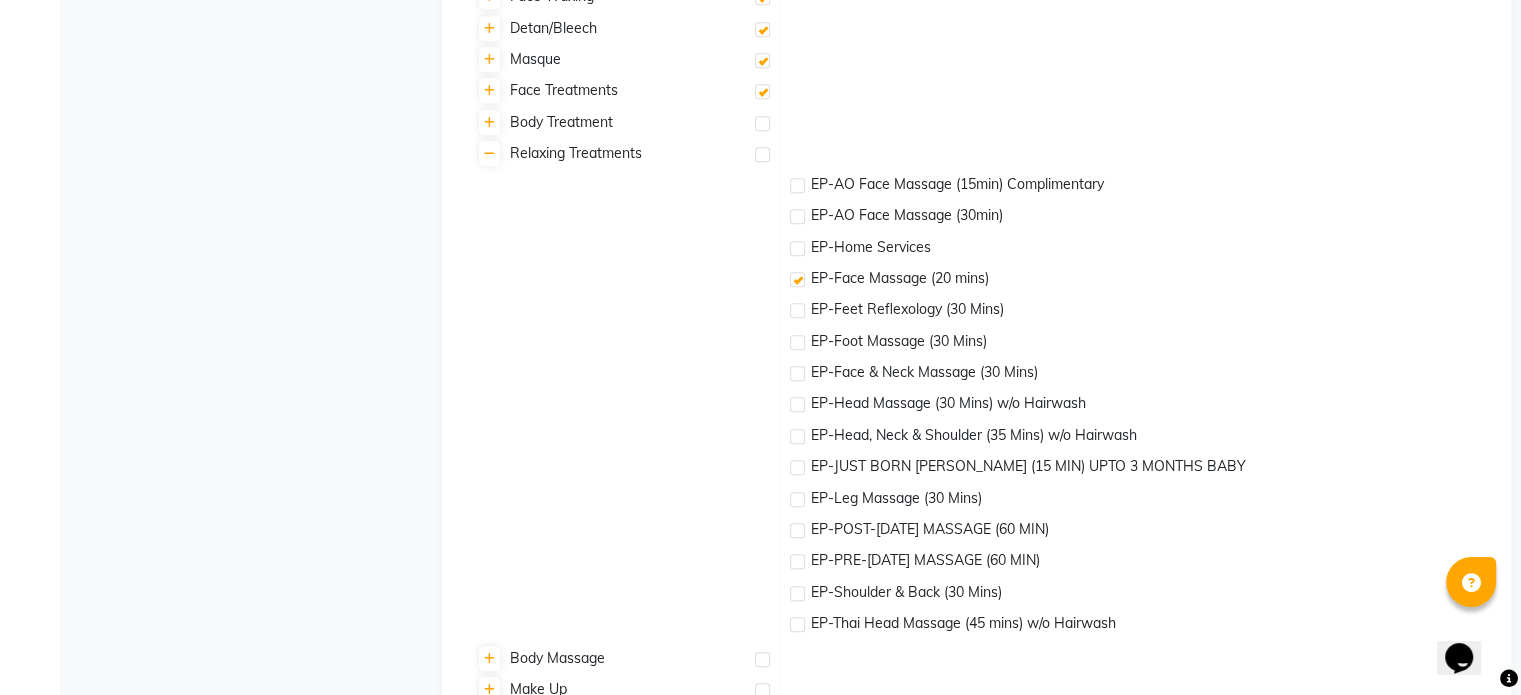 scroll, scrollTop: 1780, scrollLeft: 0, axis: vertical 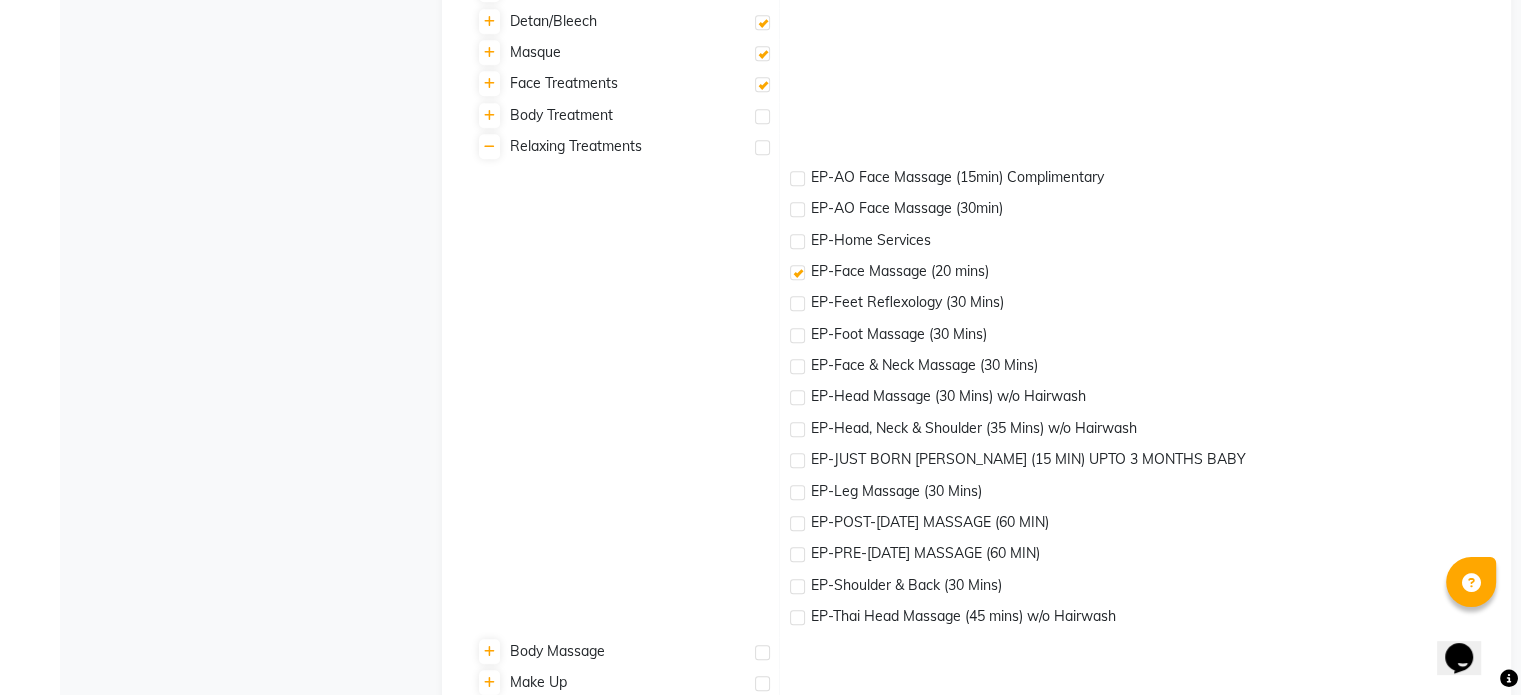 click 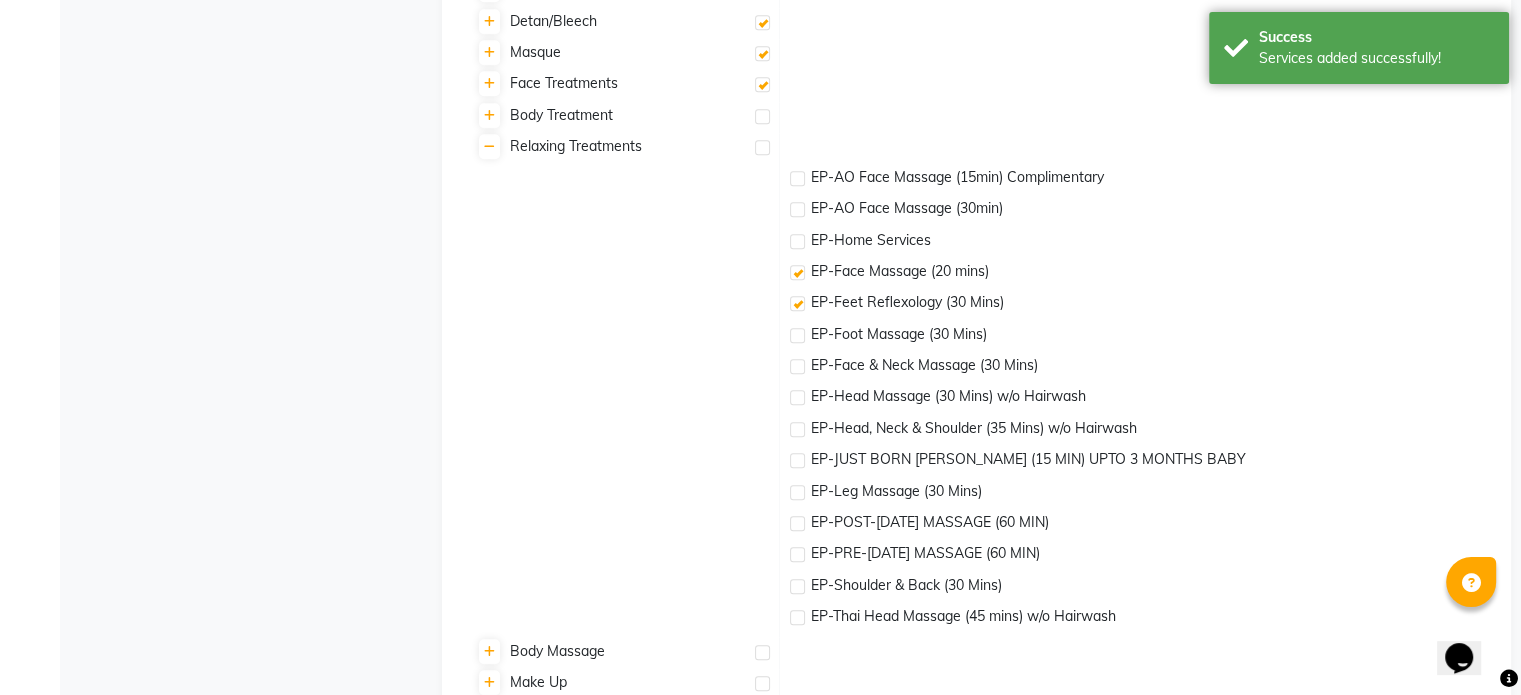 click 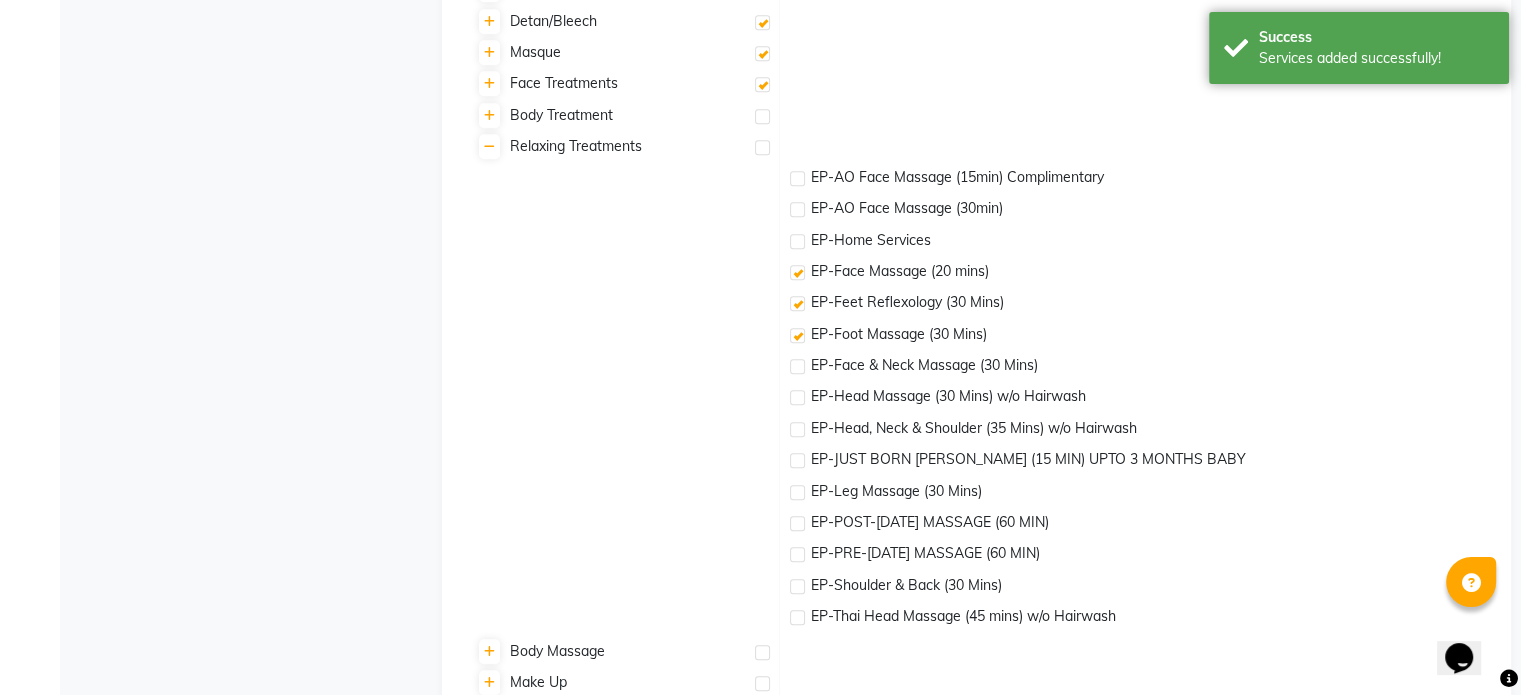 click 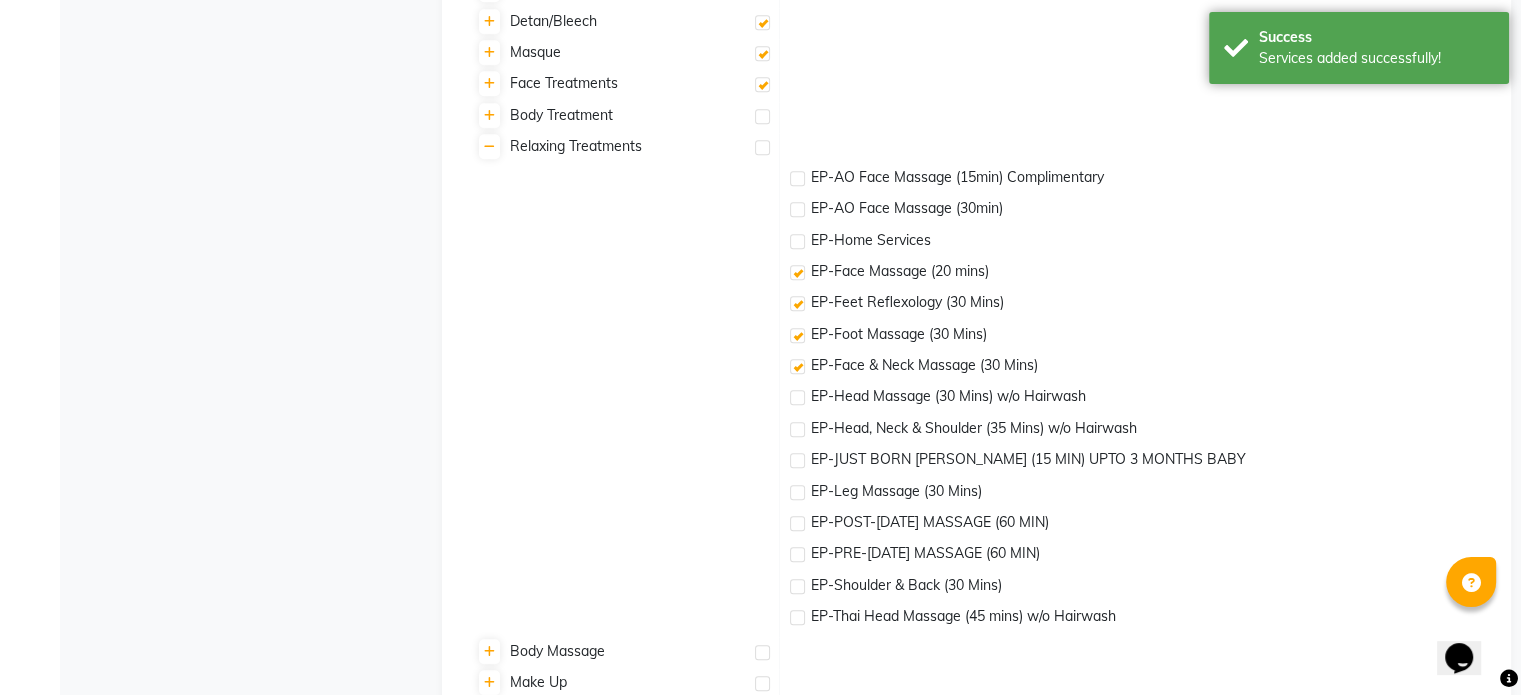 click 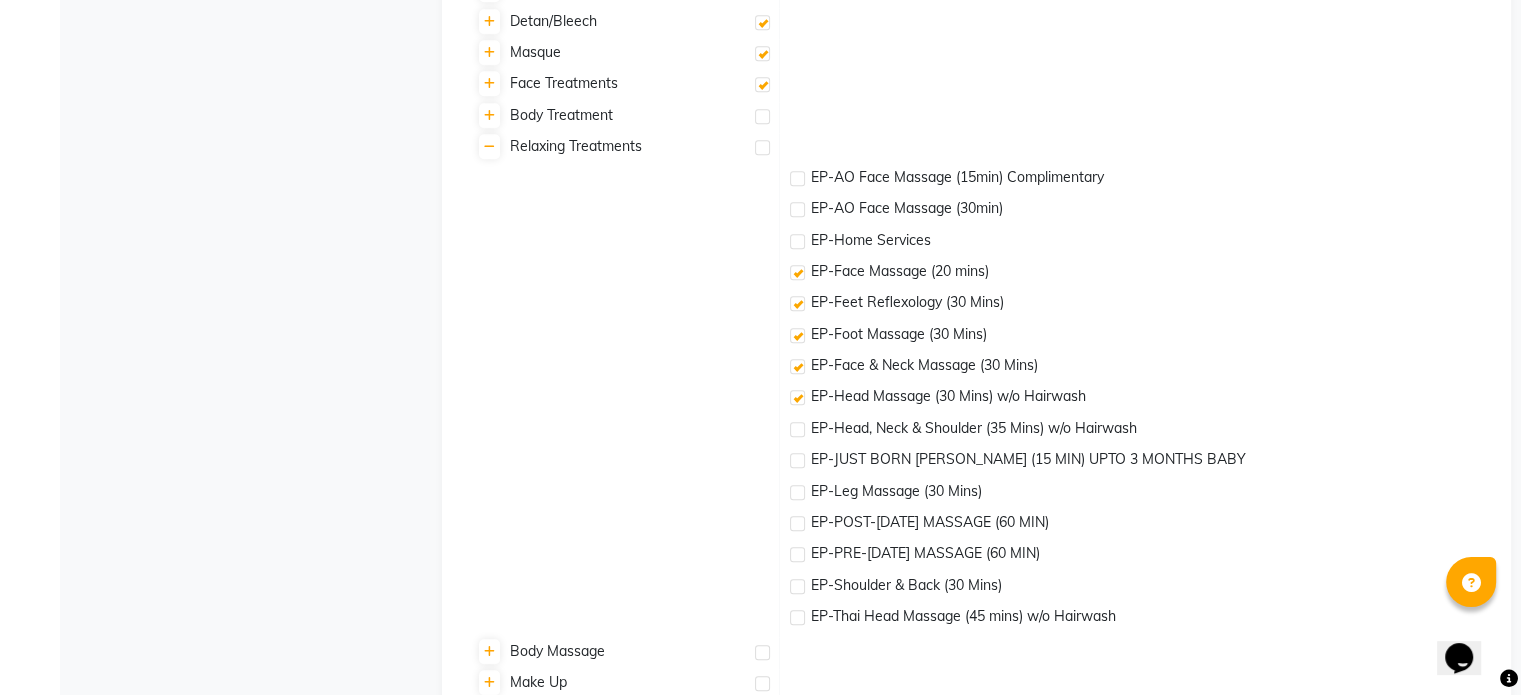 click 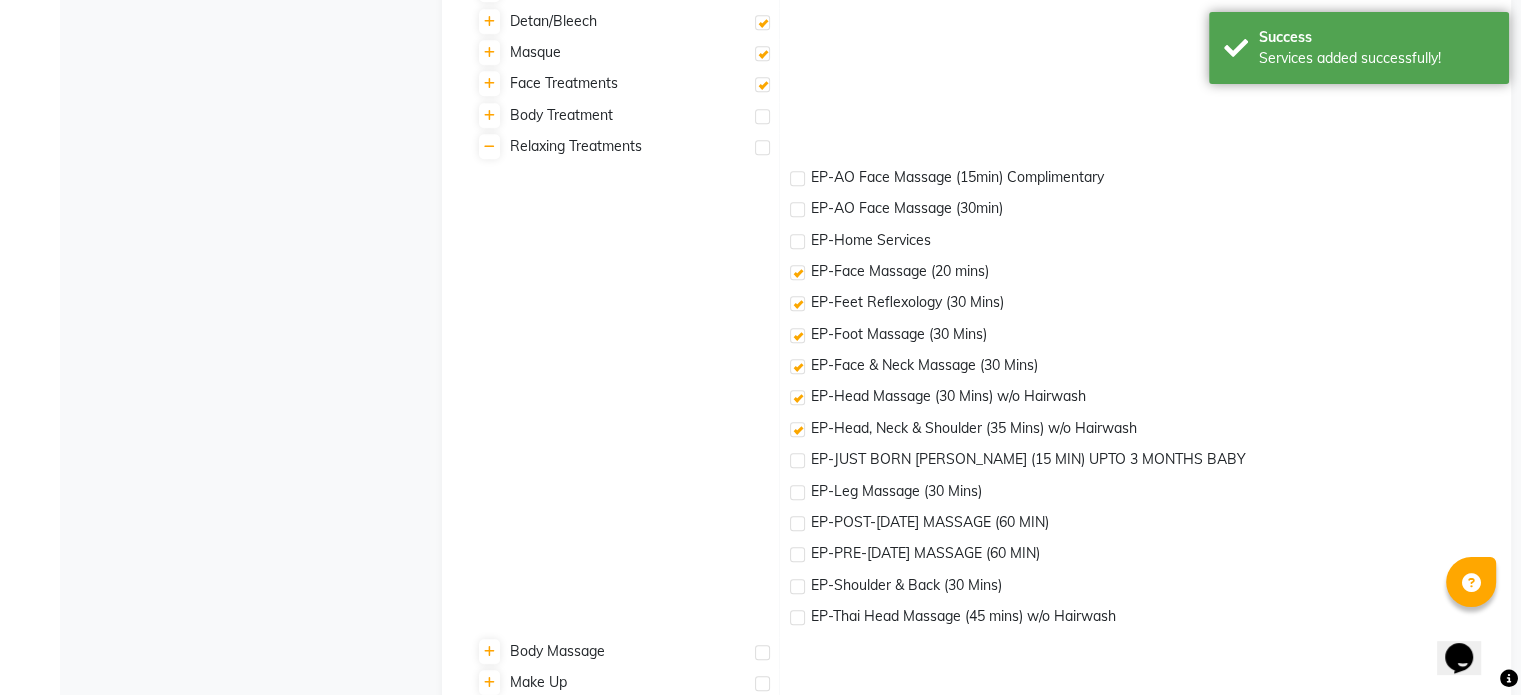 click 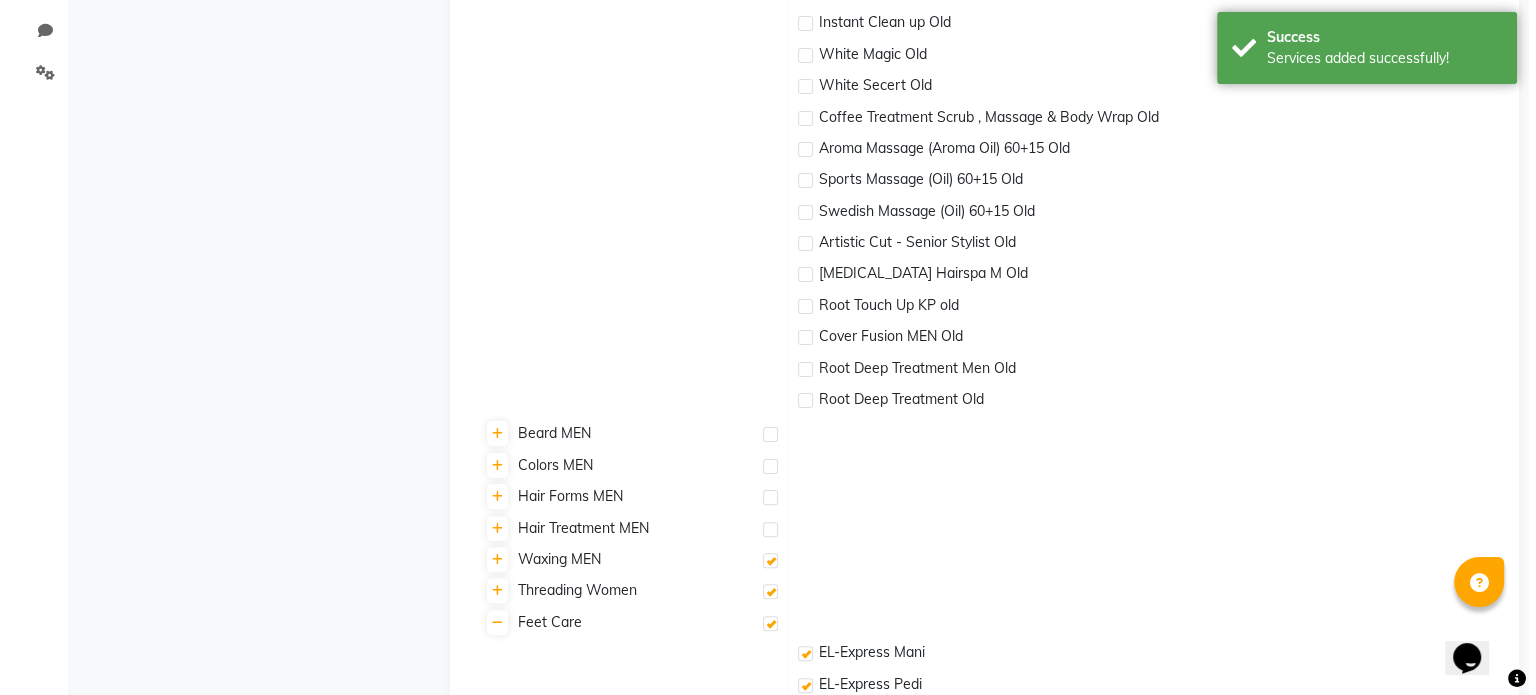 scroll, scrollTop: 0, scrollLeft: 0, axis: both 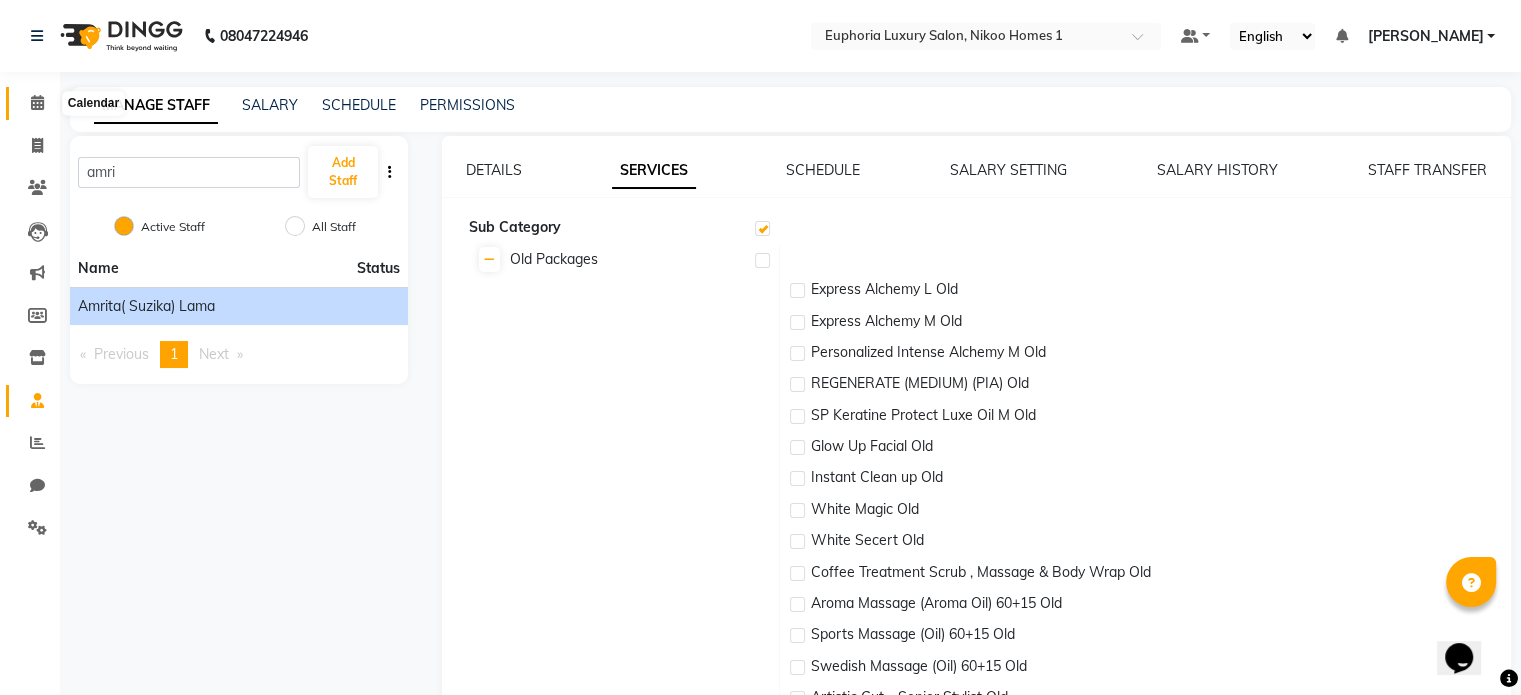 click 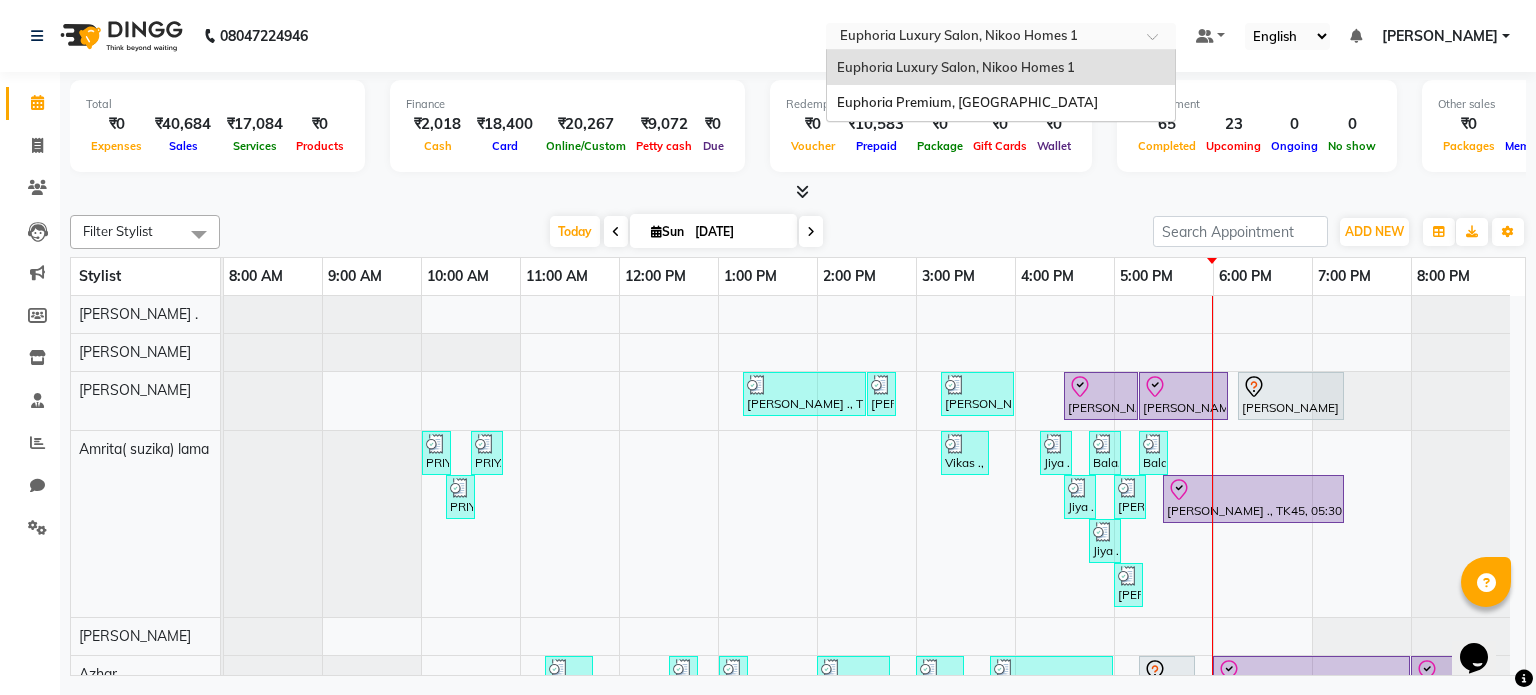 click at bounding box center (981, 38) 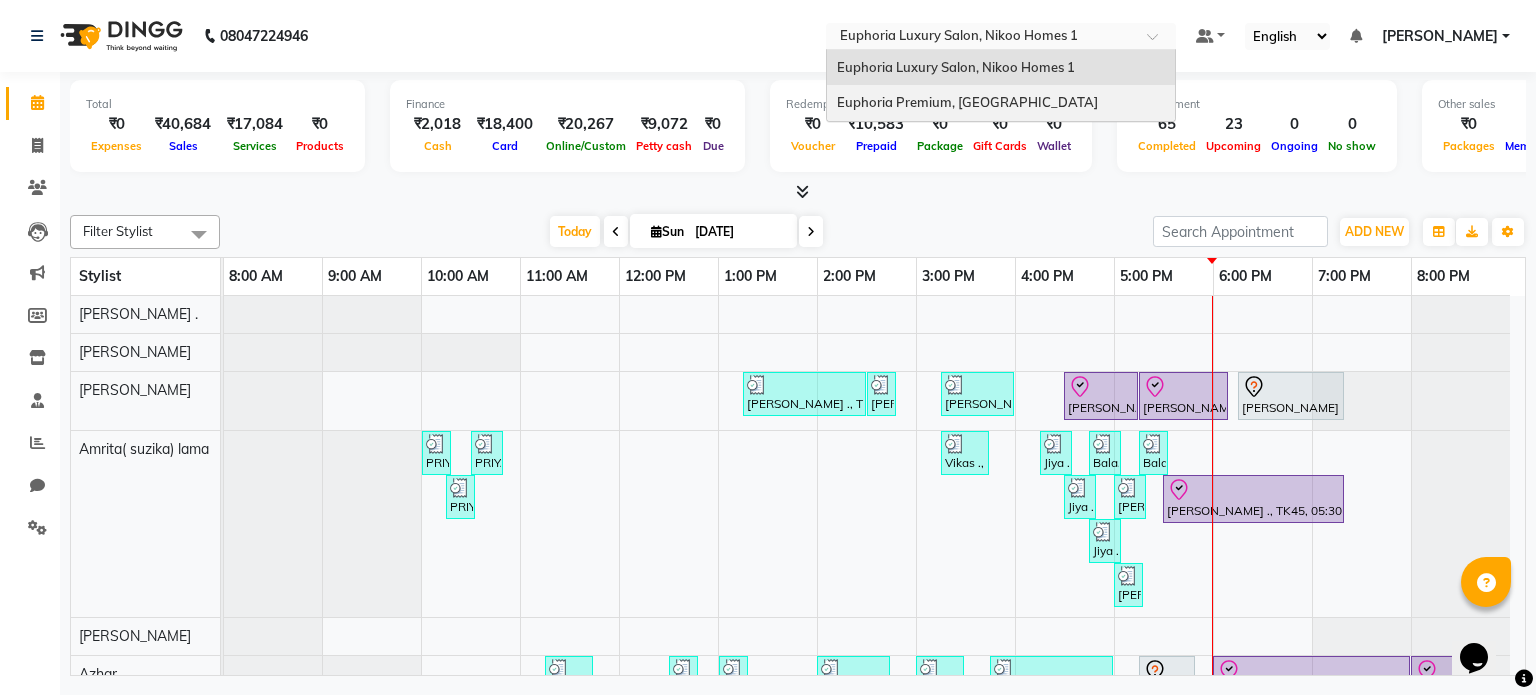 click on "Euphoria Premium, [GEOGRAPHIC_DATA]" at bounding box center [1001, 103] 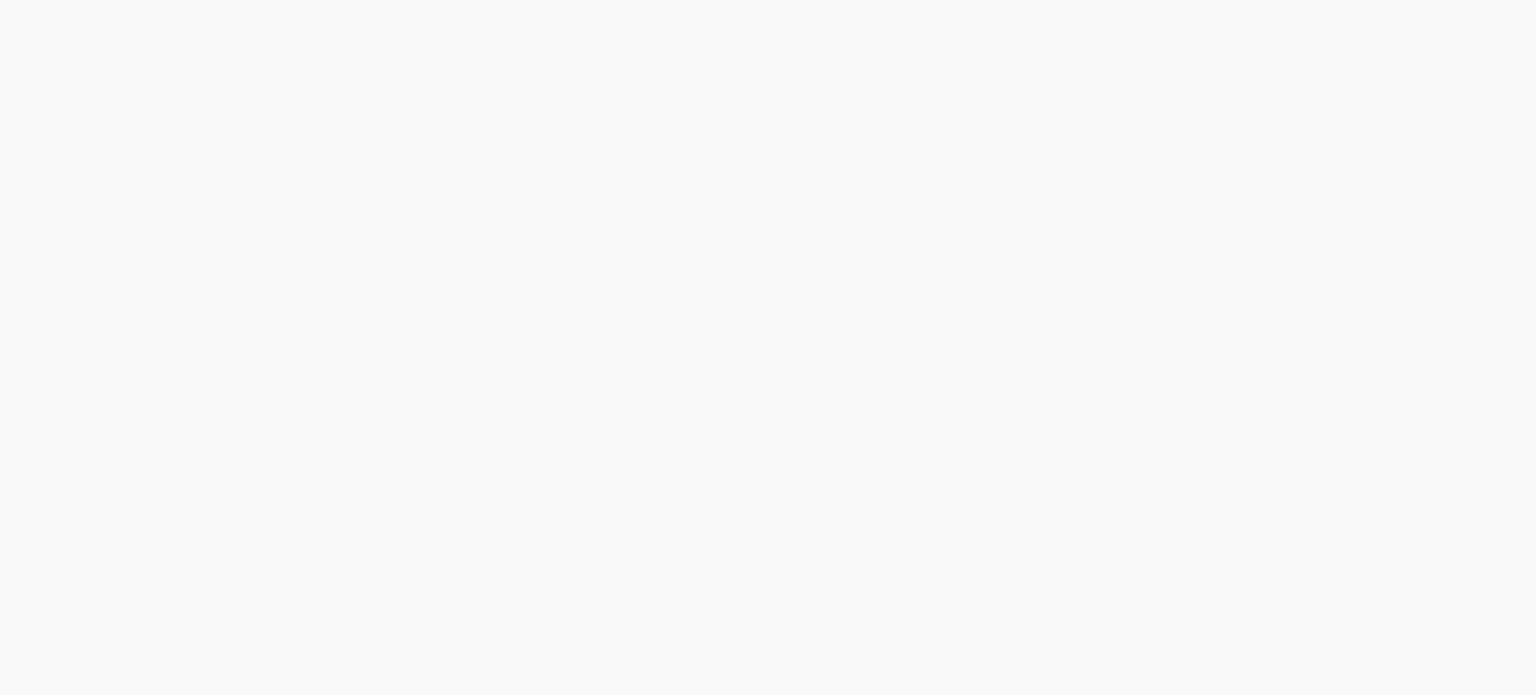 scroll, scrollTop: 0, scrollLeft: 0, axis: both 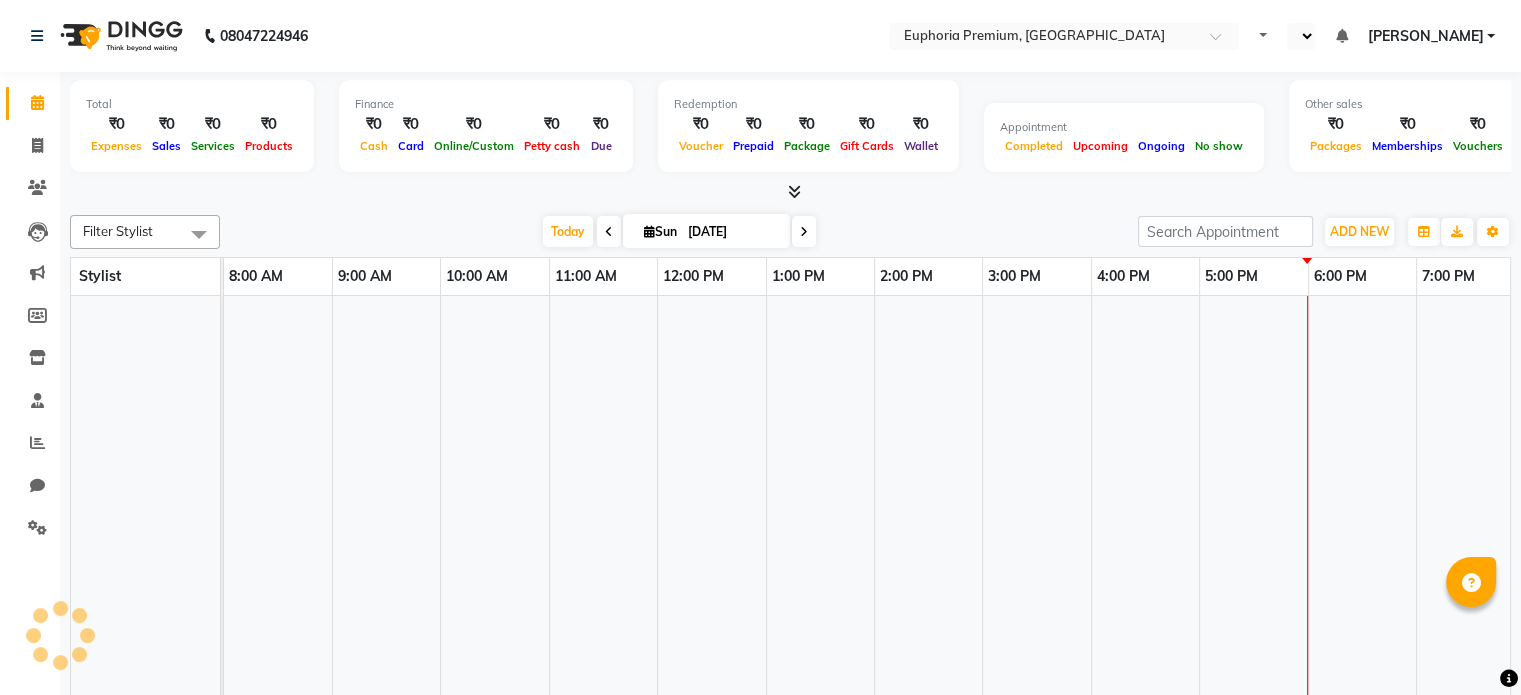 select on "en" 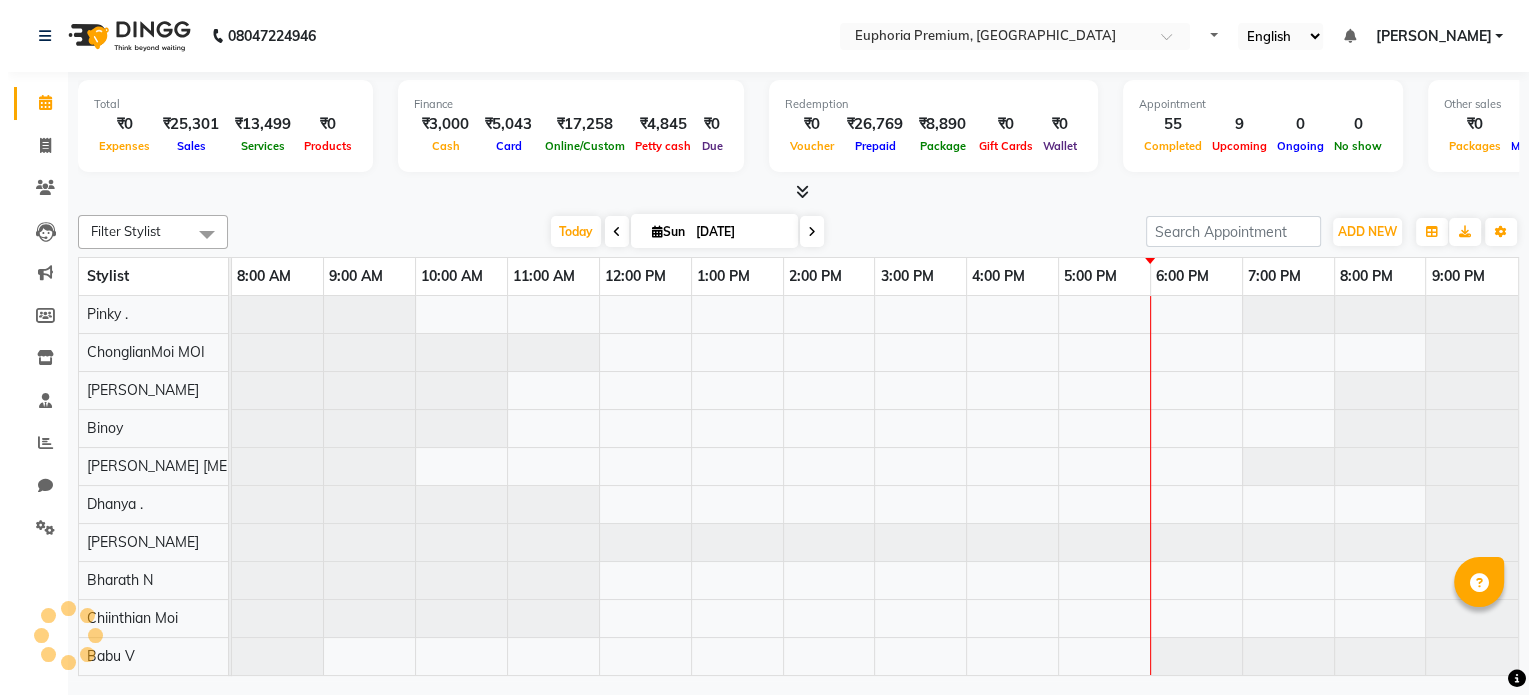 scroll, scrollTop: 27, scrollLeft: 0, axis: vertical 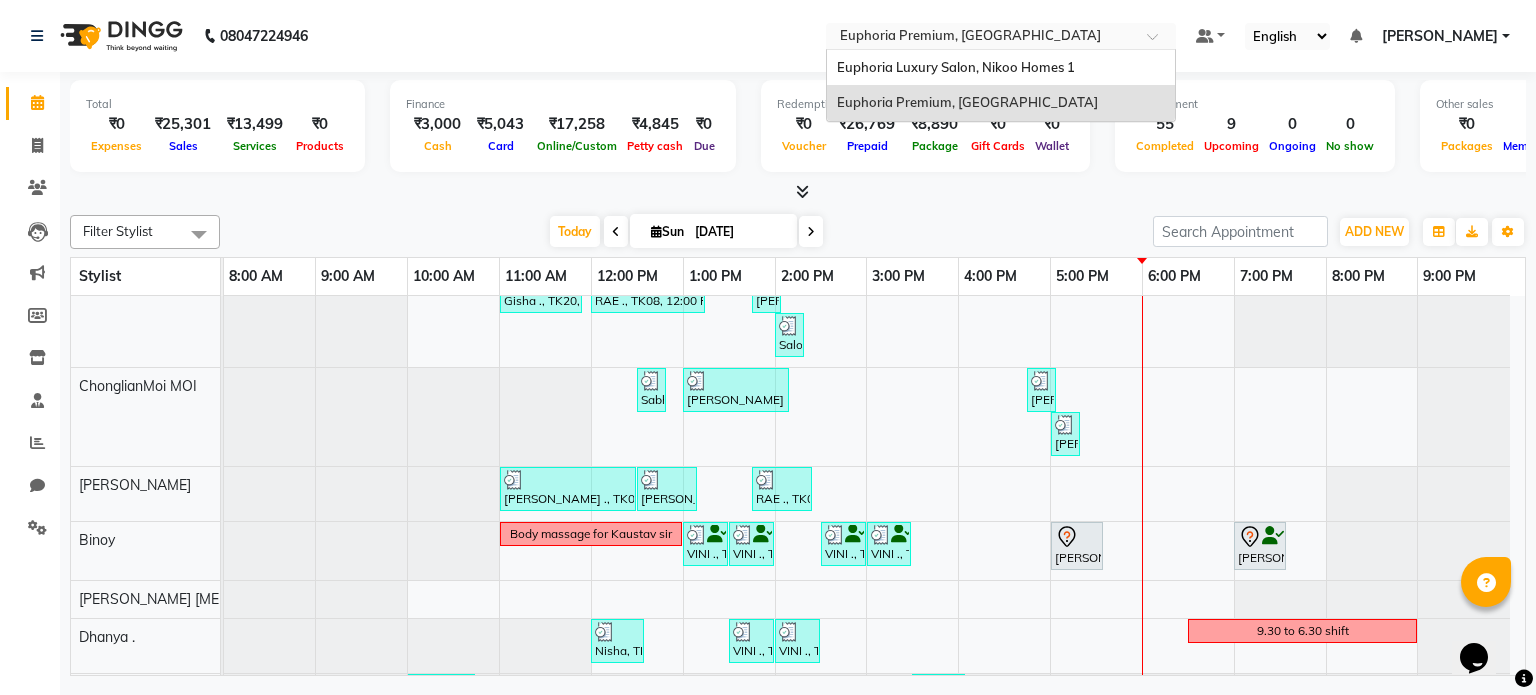 click on "× Euphoria Premium, Hennur Road" at bounding box center (970, 36) 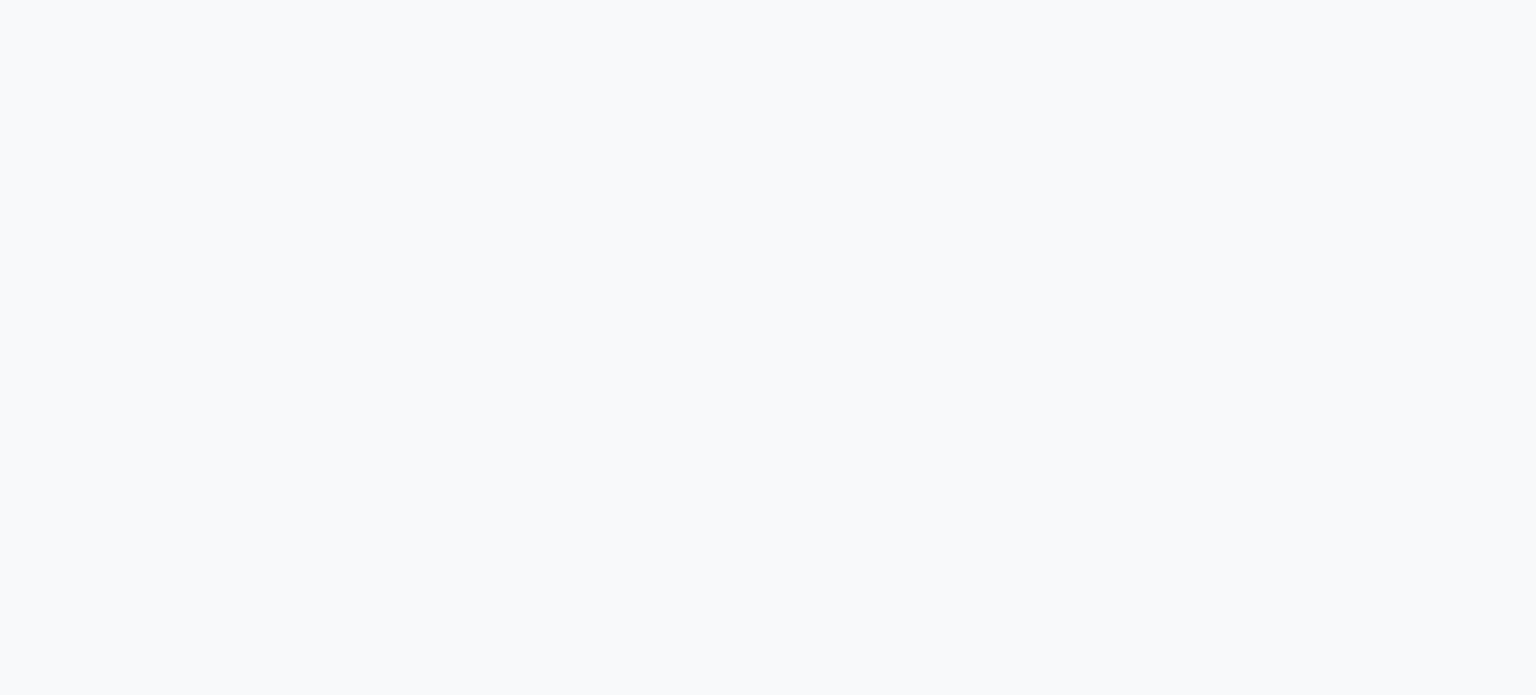 scroll, scrollTop: 0, scrollLeft: 0, axis: both 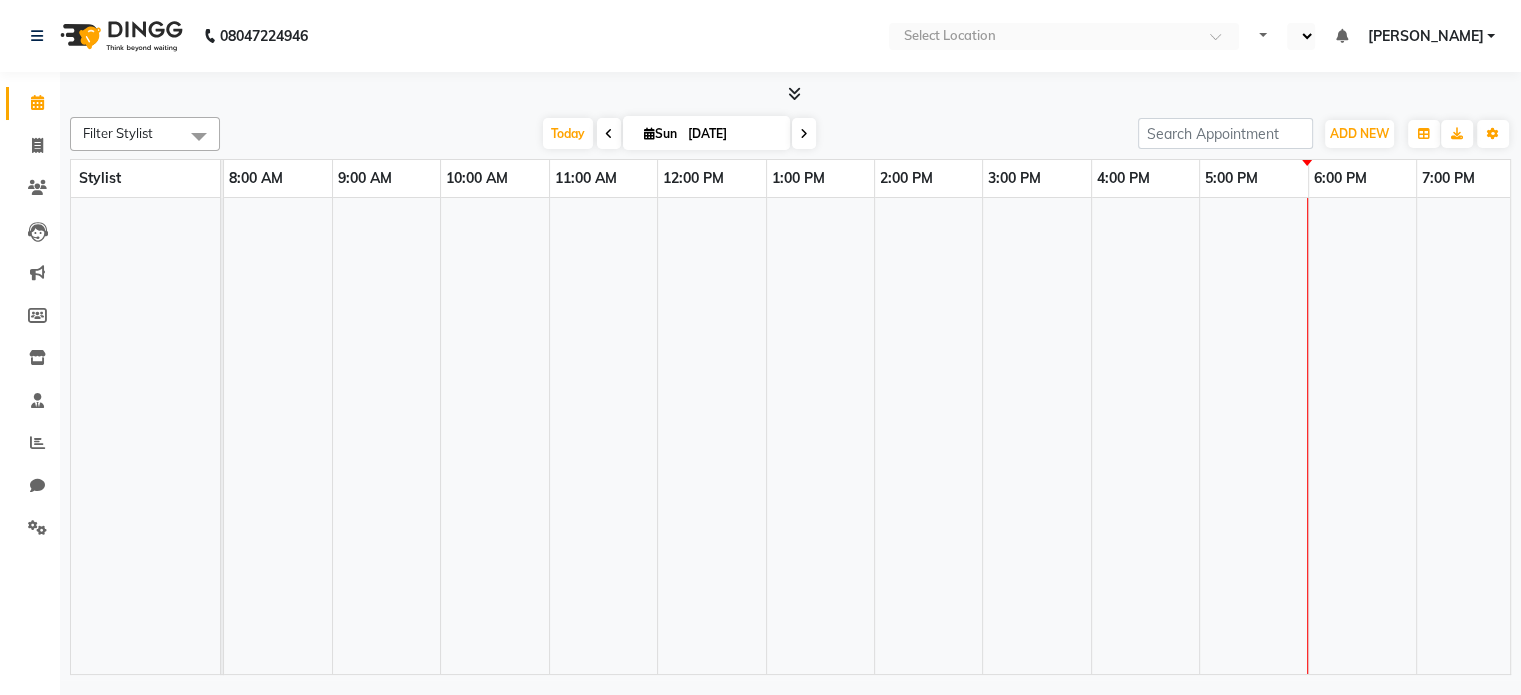 select on "en" 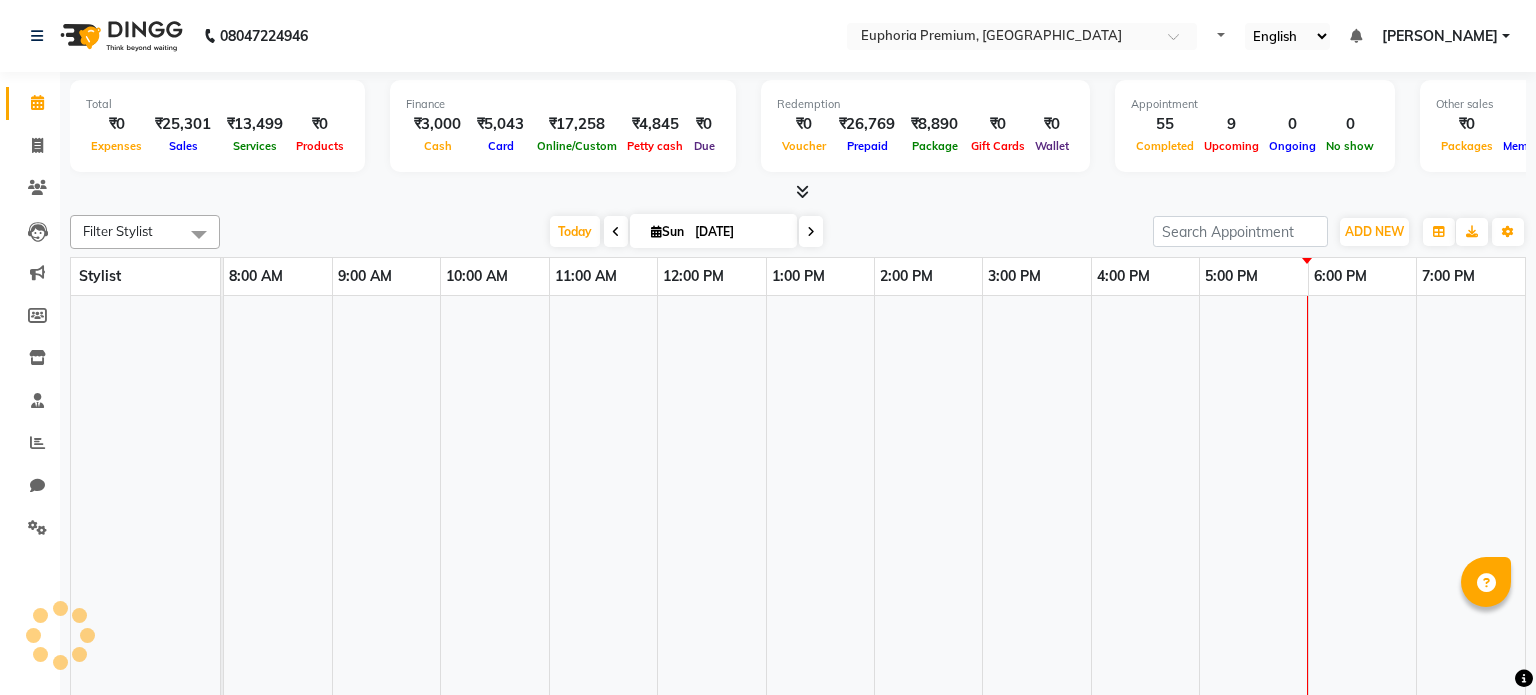 scroll, scrollTop: 0, scrollLeft: 0, axis: both 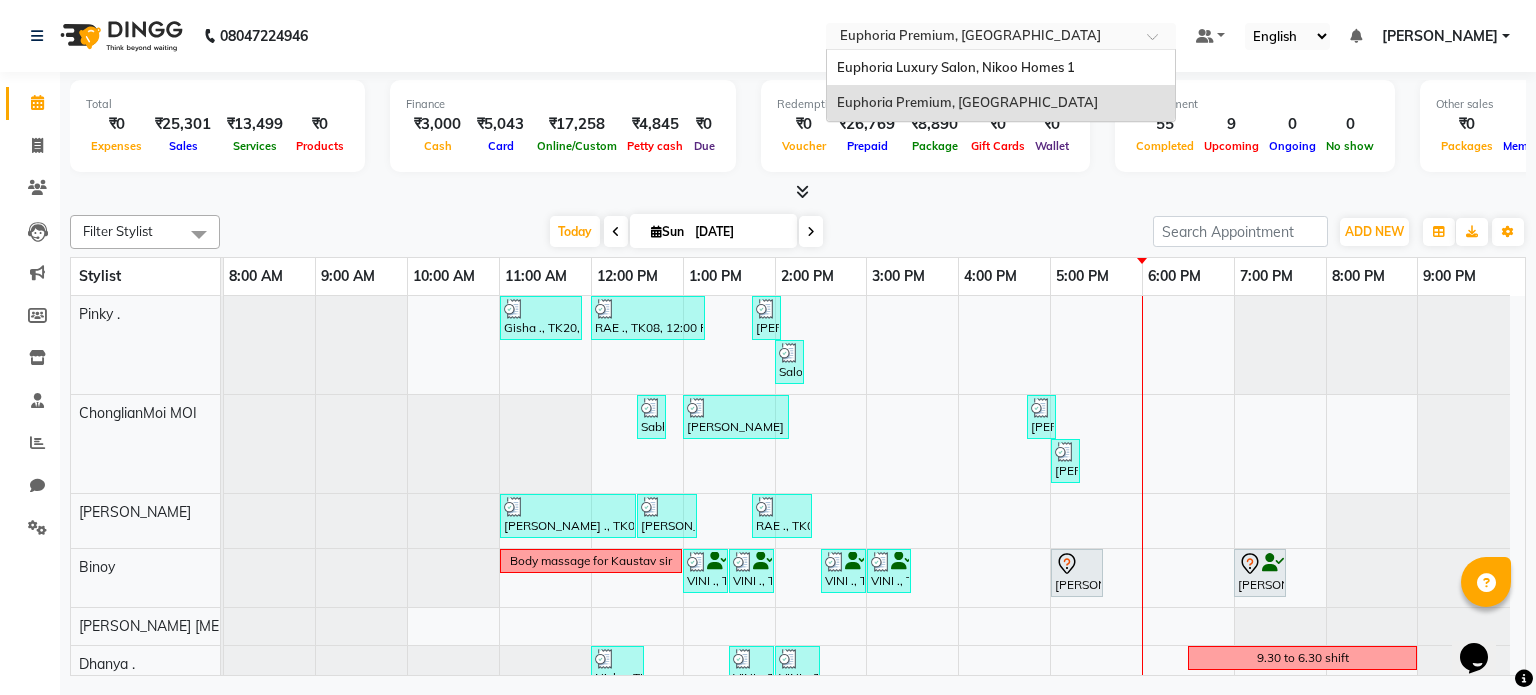 click at bounding box center (981, 38) 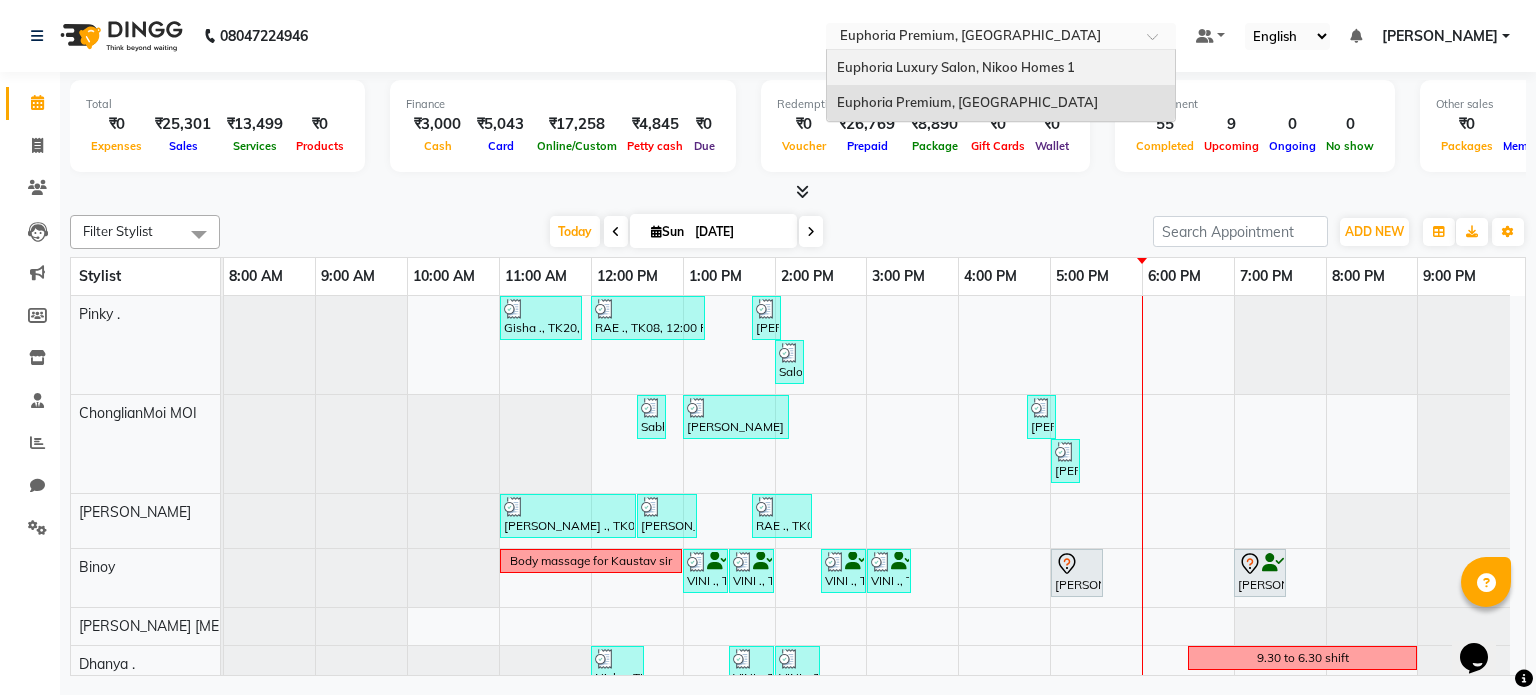 click on "Euphoria Luxury Salon, Nikoo Homes 1" at bounding box center [956, 67] 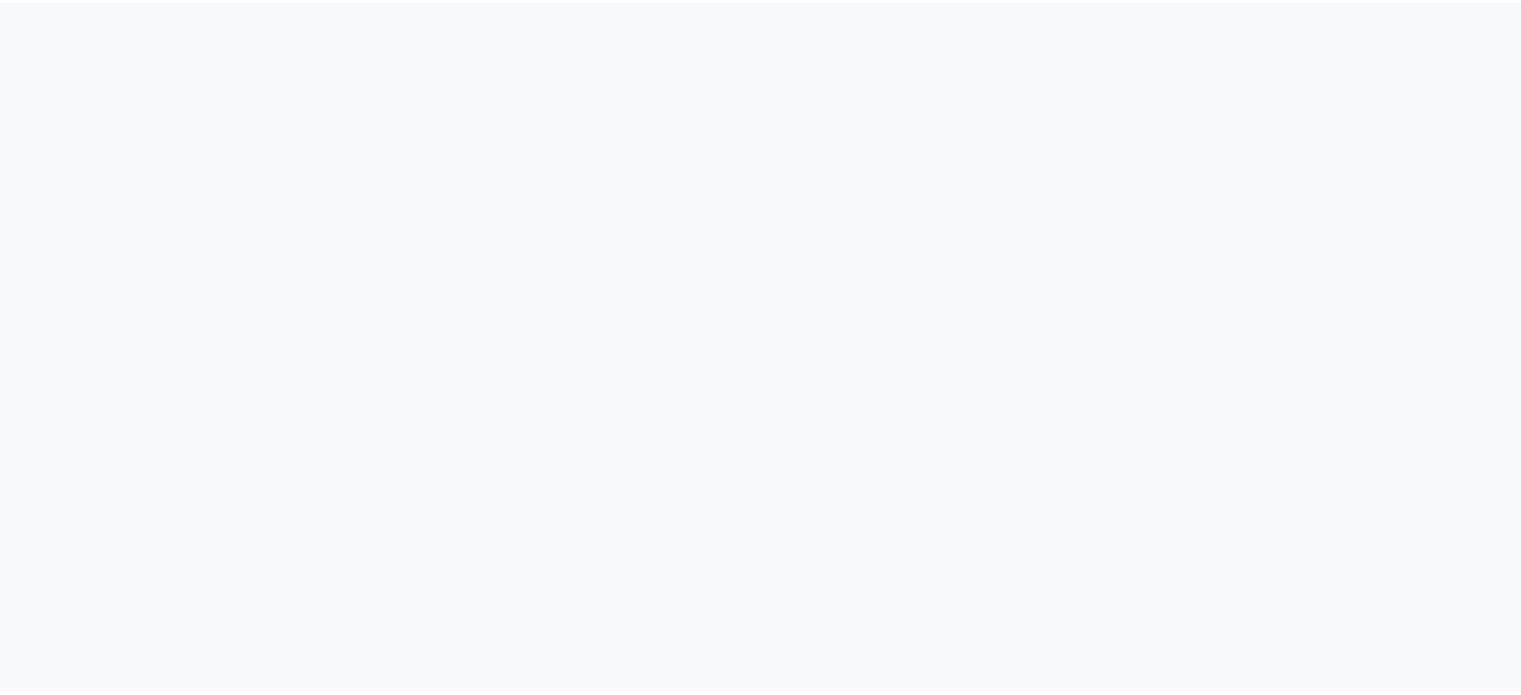 scroll, scrollTop: 0, scrollLeft: 0, axis: both 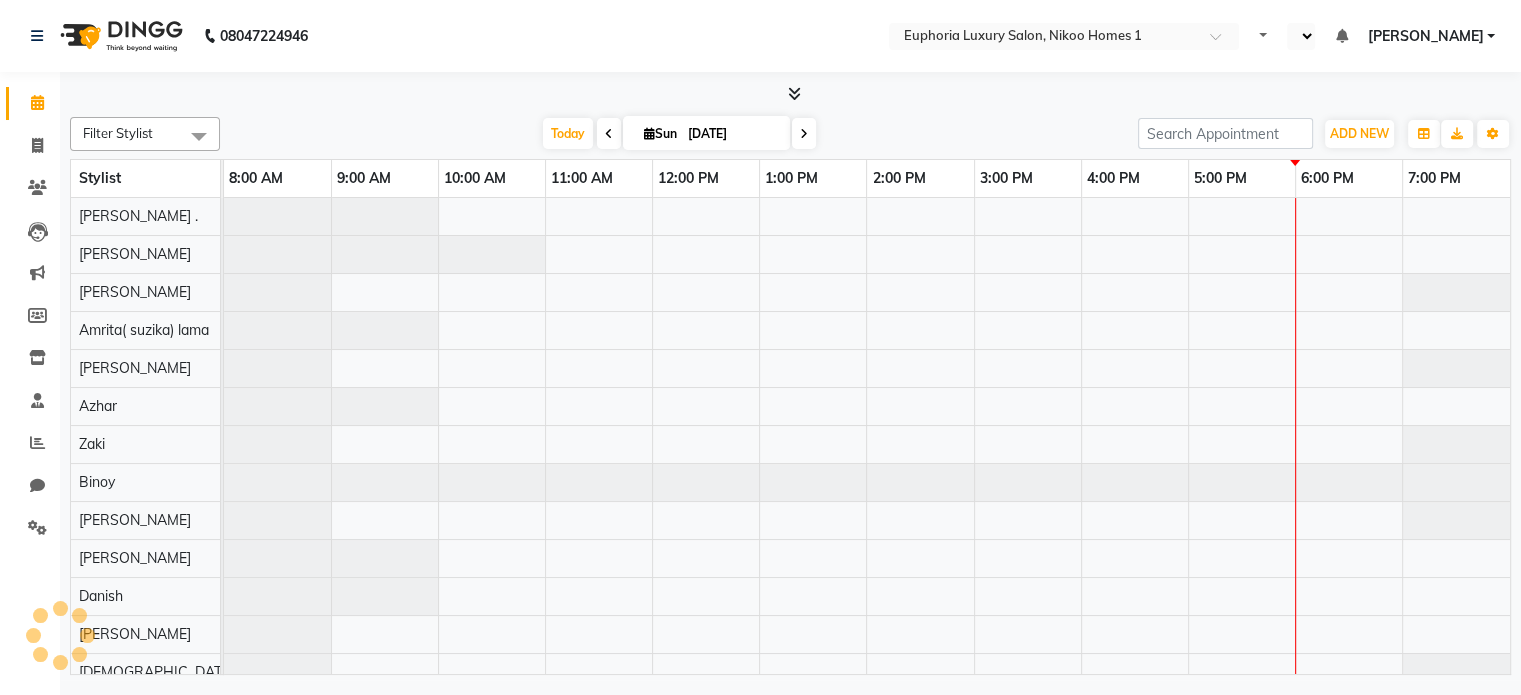 select on "en" 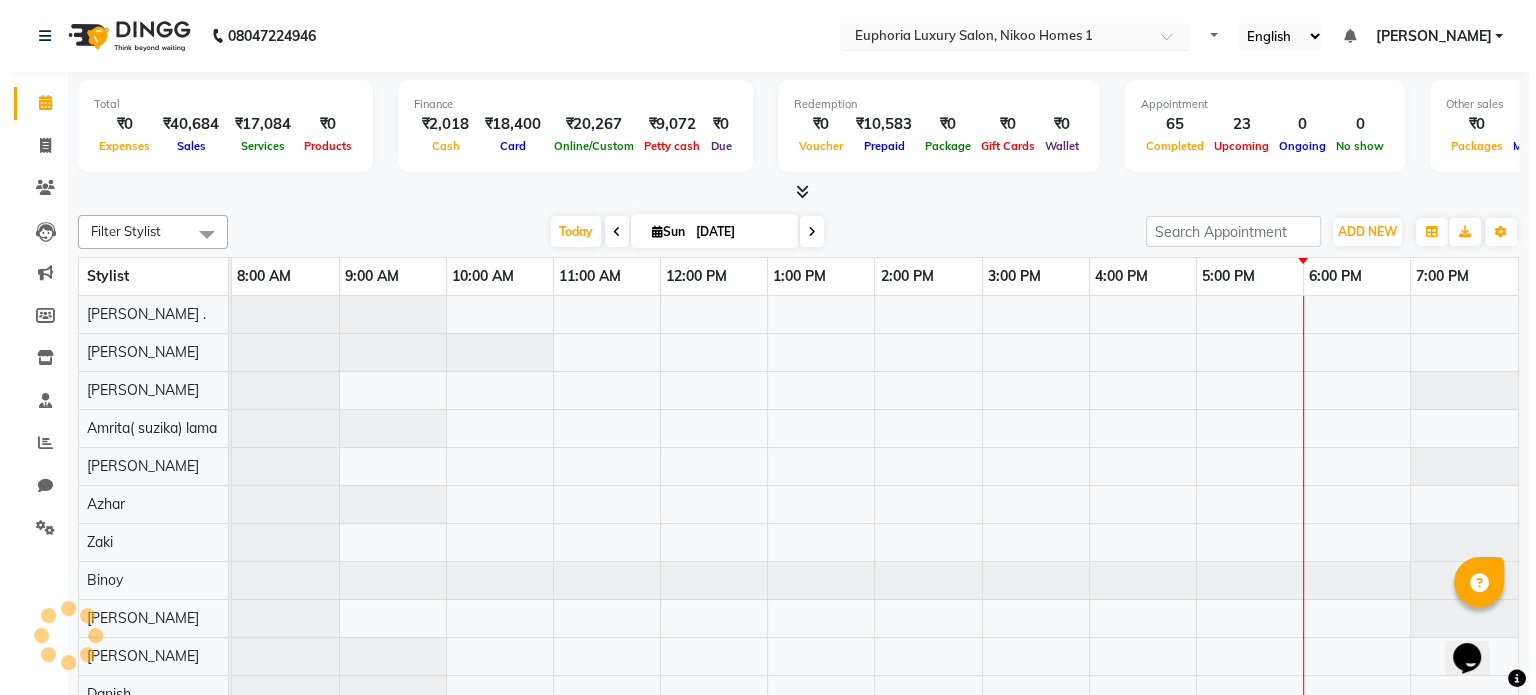 scroll, scrollTop: 0, scrollLeft: 0, axis: both 